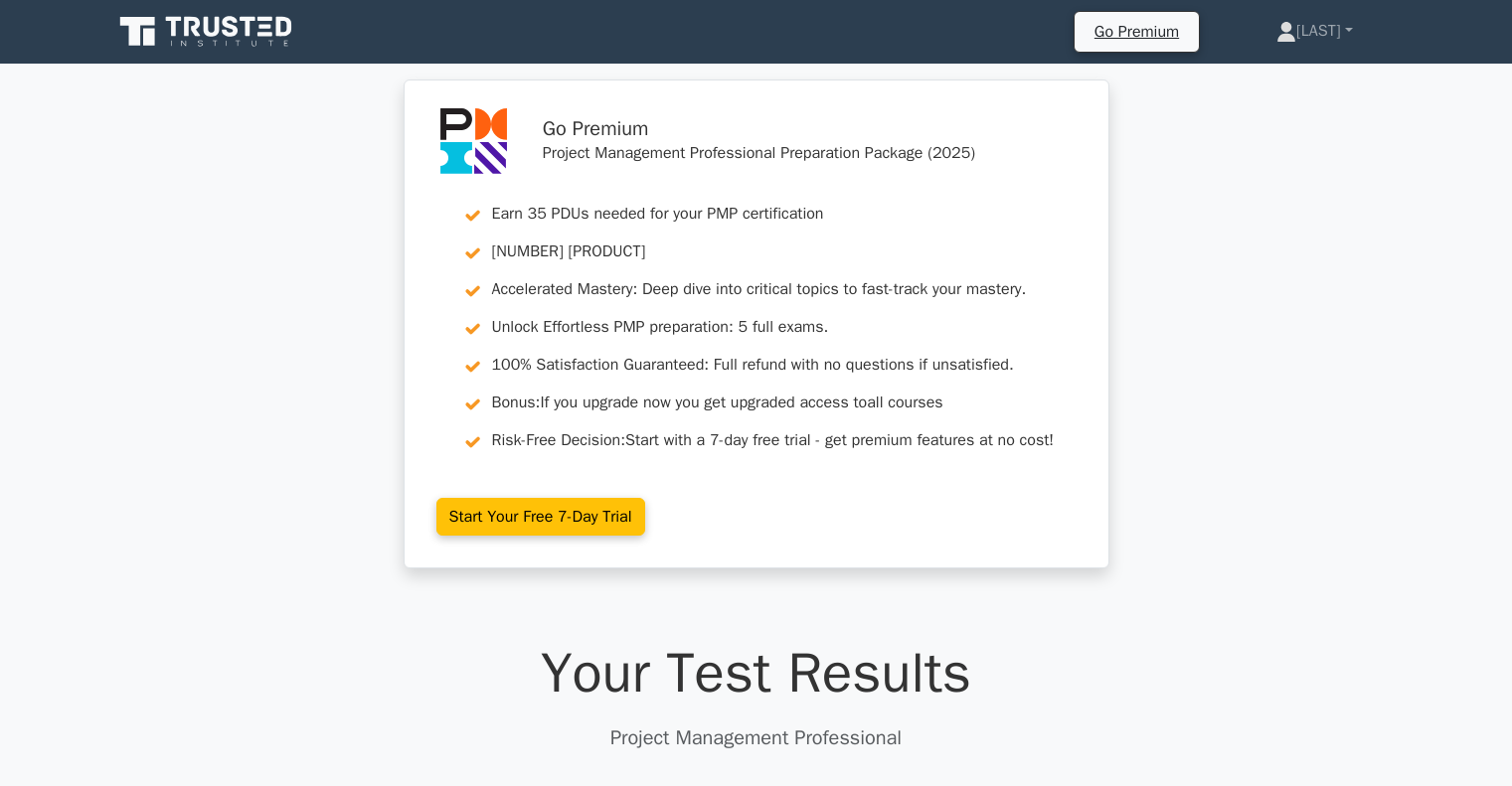 scroll, scrollTop: 894, scrollLeft: 0, axis: vertical 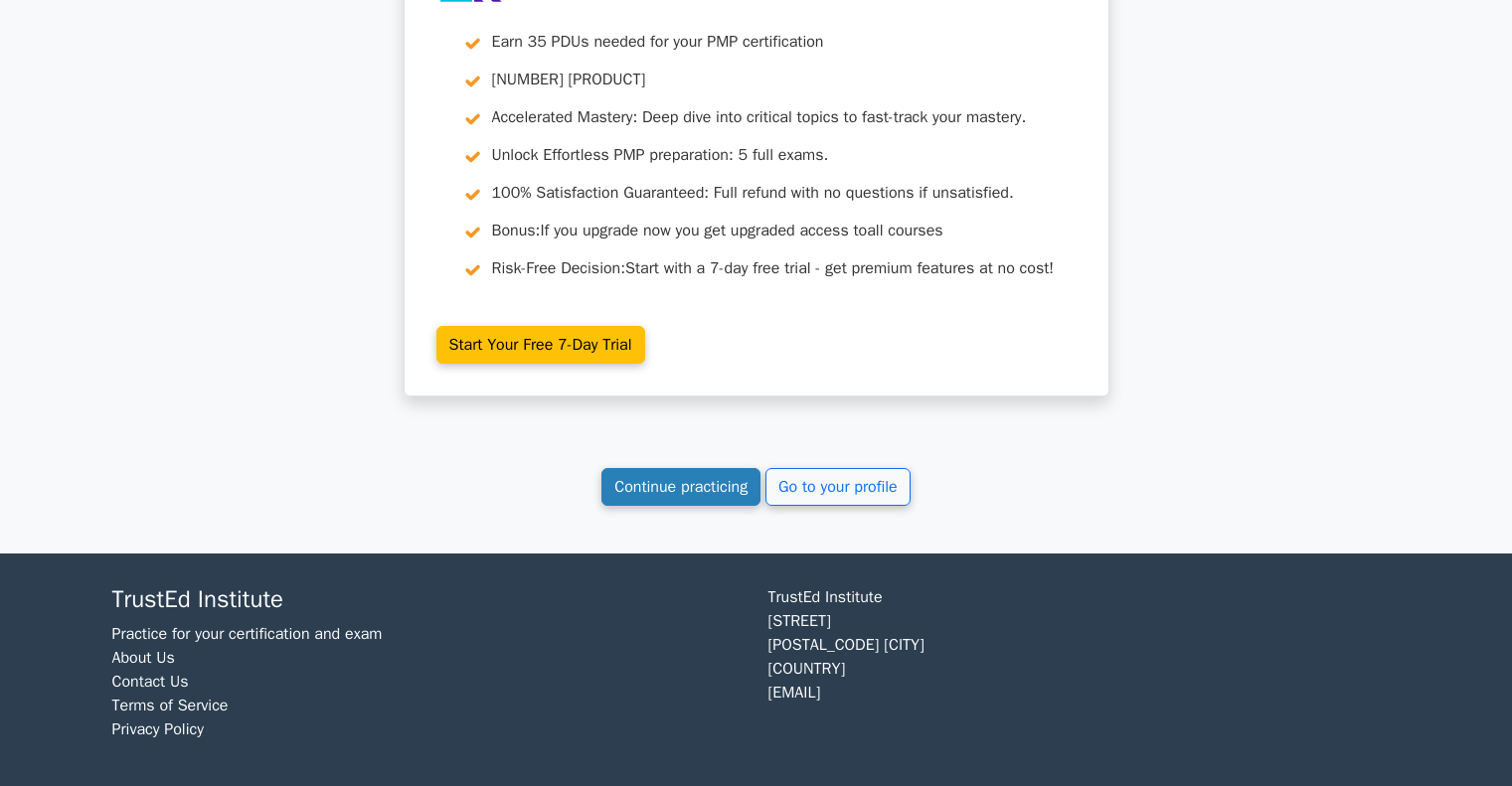 click on "Continue practicing" at bounding box center (681, 487) 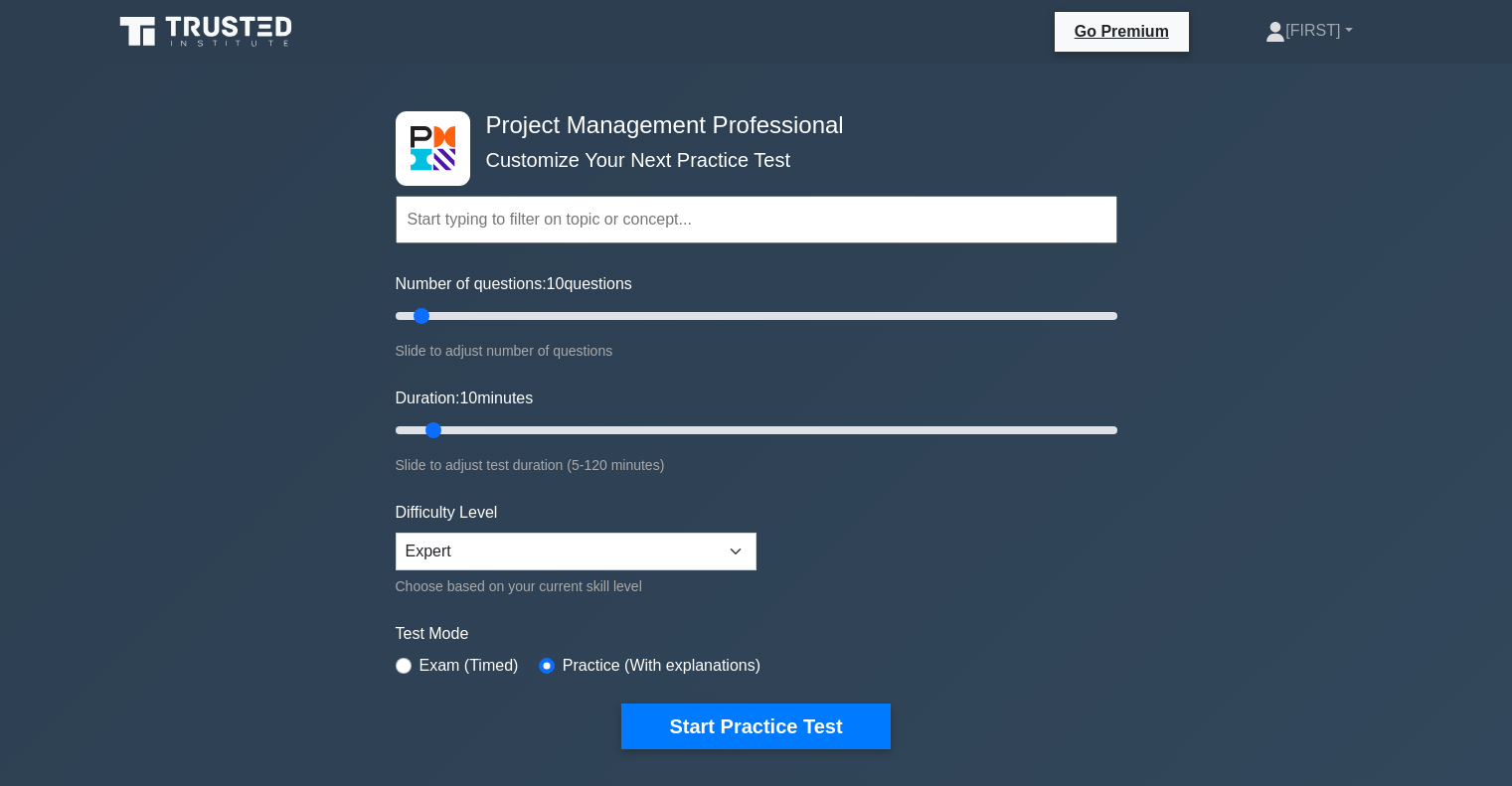 scroll, scrollTop: 0, scrollLeft: 0, axis: both 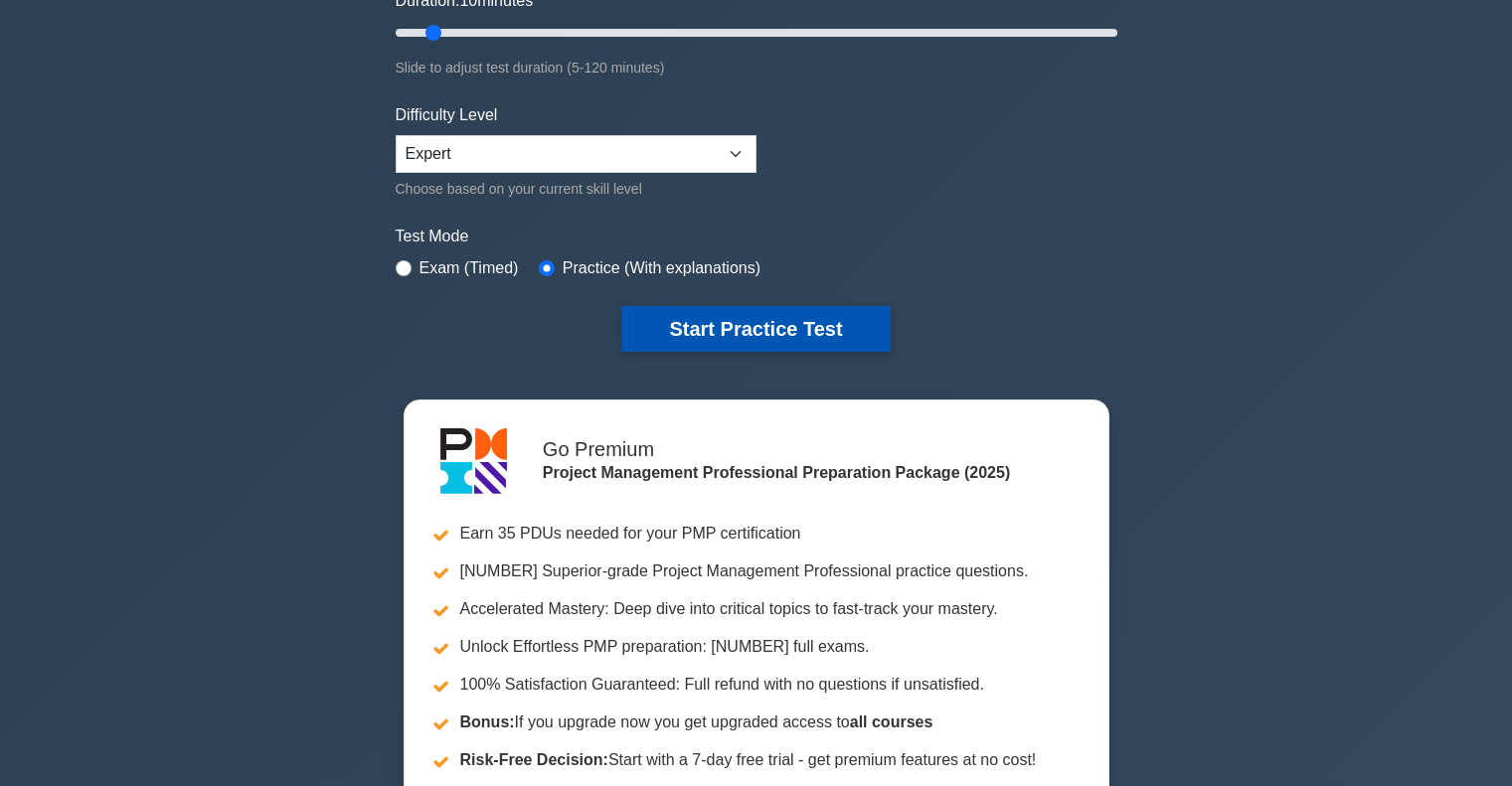 click on "Start Practice Test" at bounding box center (756, 329) 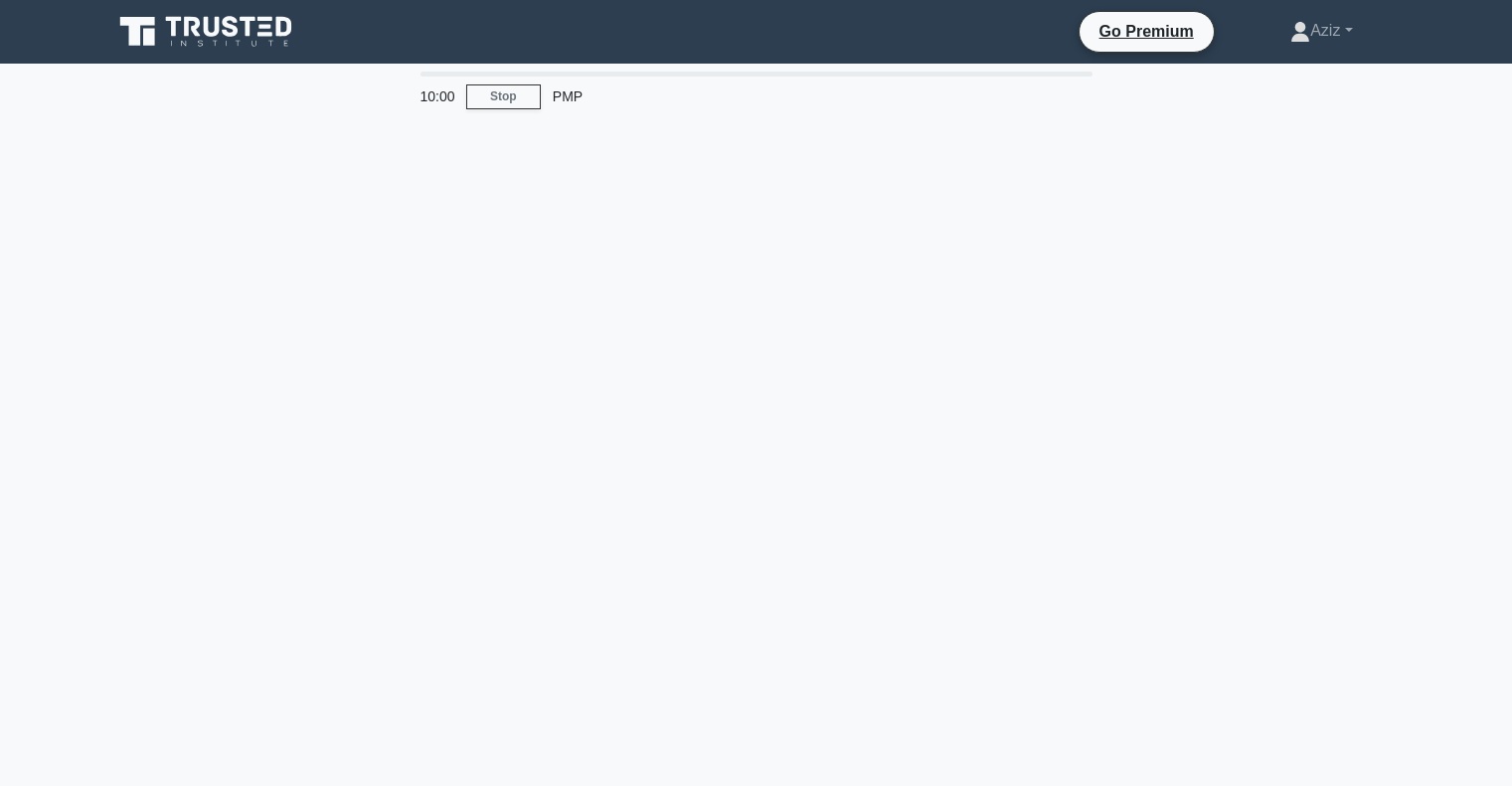 scroll, scrollTop: 0, scrollLeft: 0, axis: both 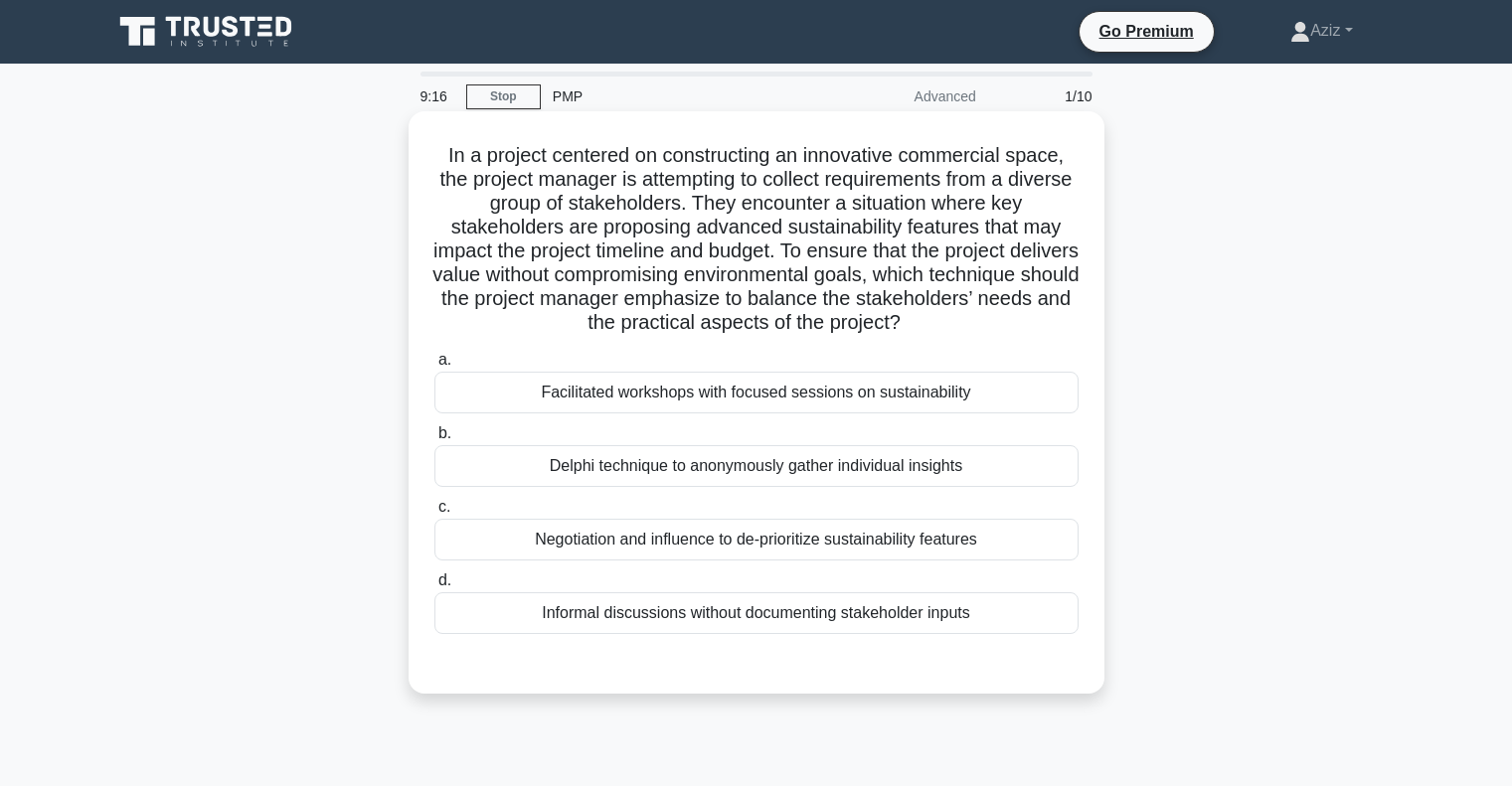 click on "a.
Facilitated workshops with focused sessions on sustainability" at bounding box center (756, 381) 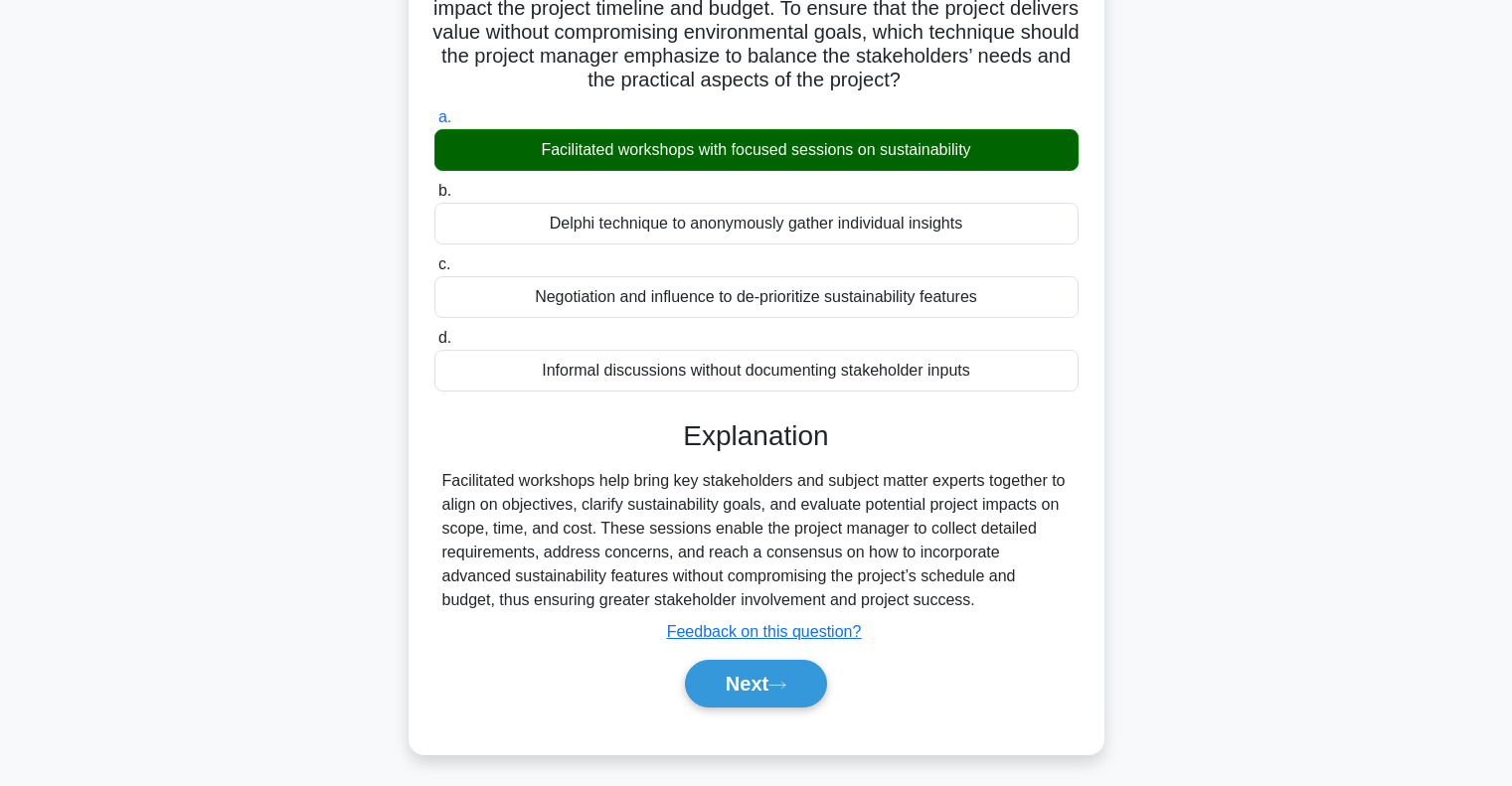 scroll, scrollTop: 287, scrollLeft: 0, axis: vertical 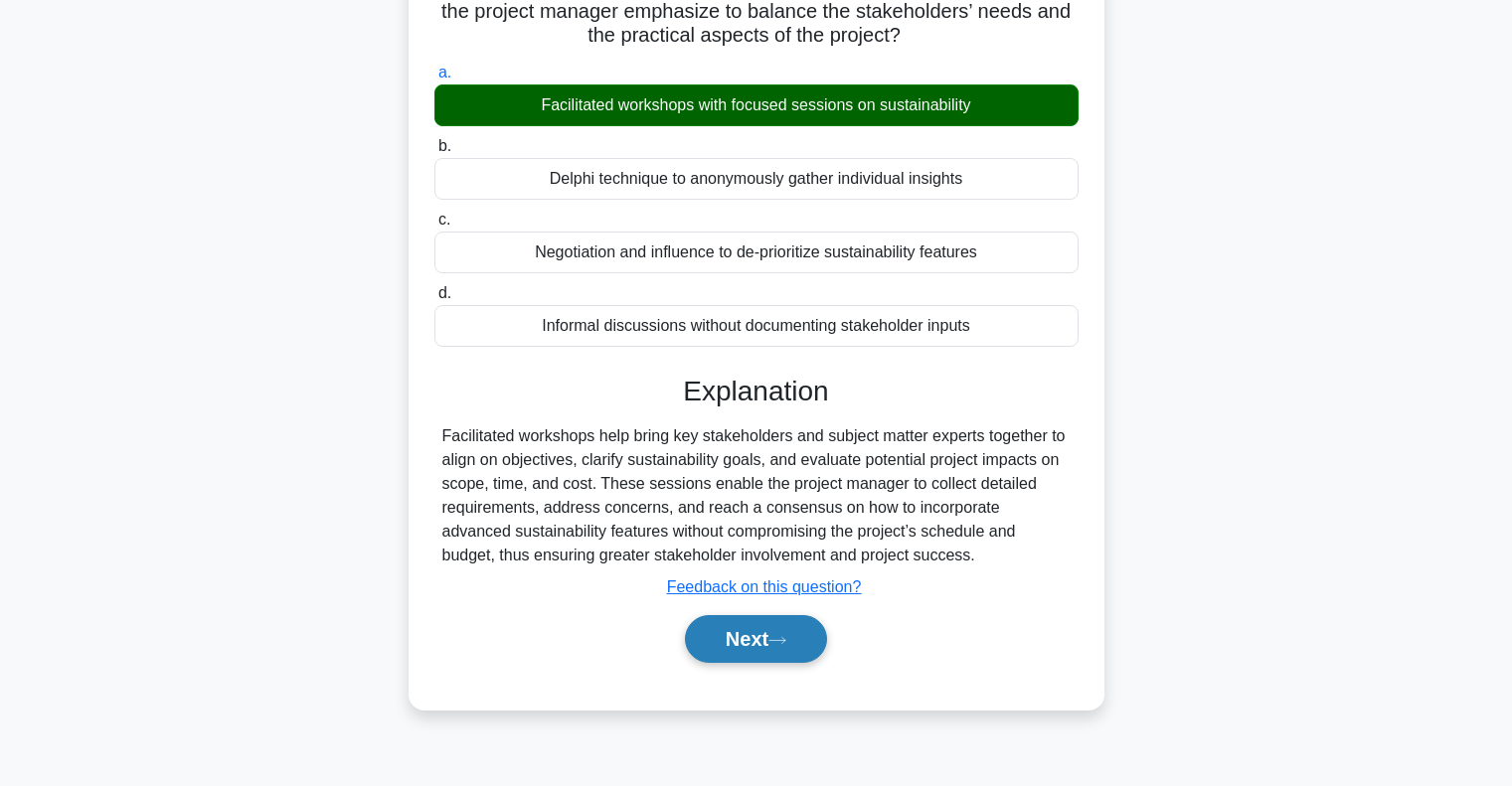 click on "Next" at bounding box center [756, 639] 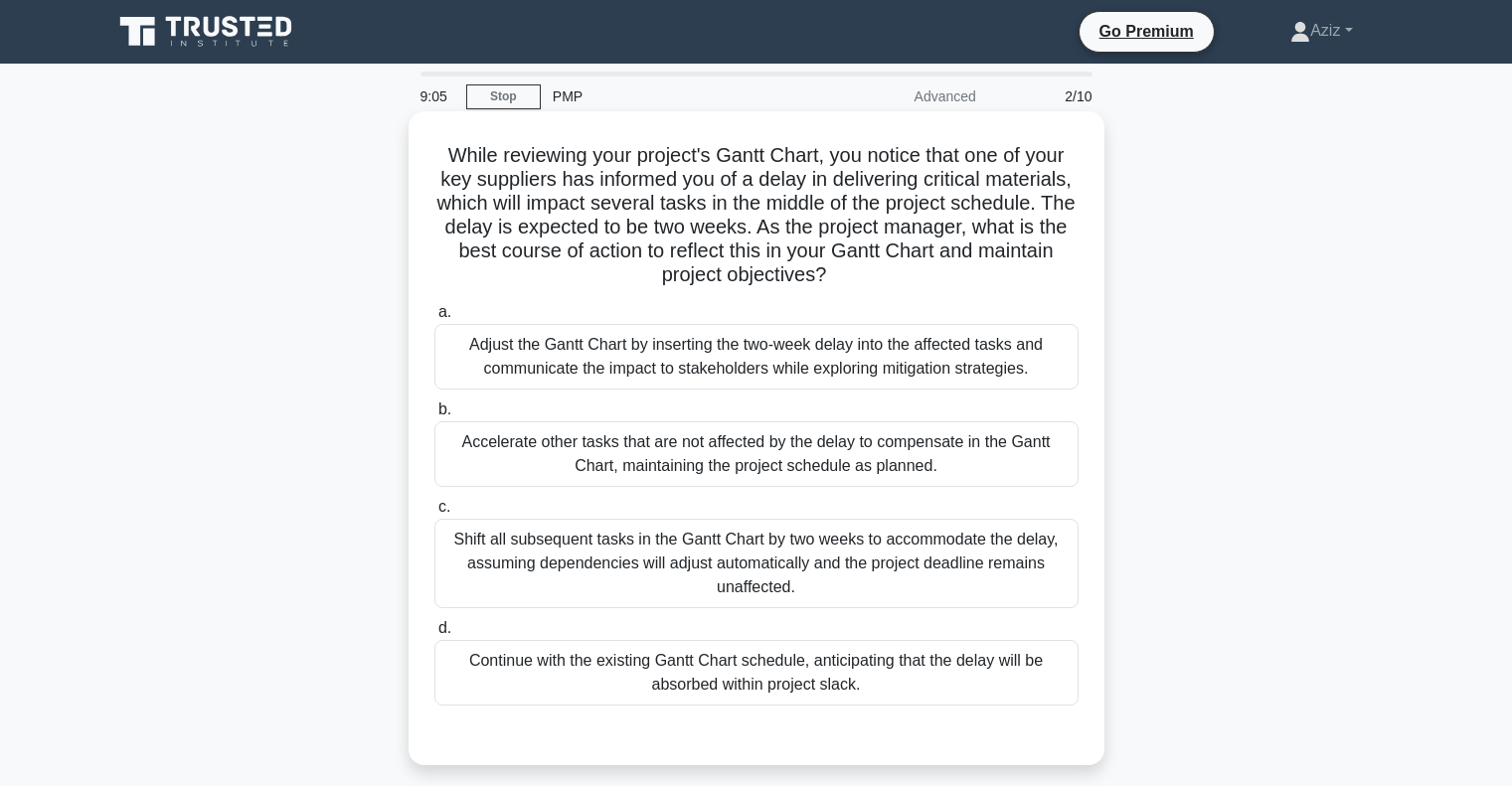 scroll, scrollTop: 0, scrollLeft: 0, axis: both 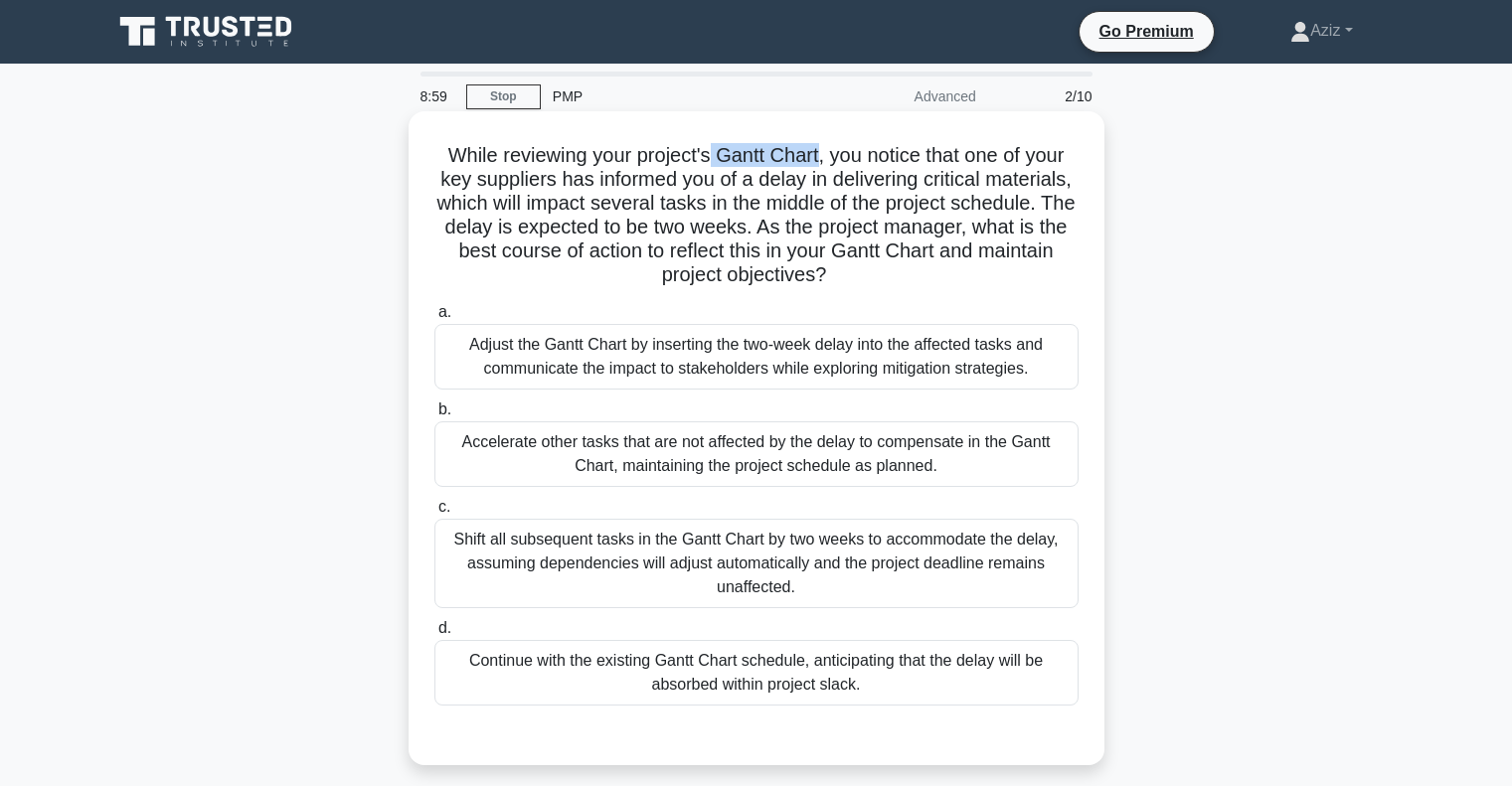 drag, startPoint x: 820, startPoint y: 157, endPoint x: 709, endPoint y: 157, distance: 111 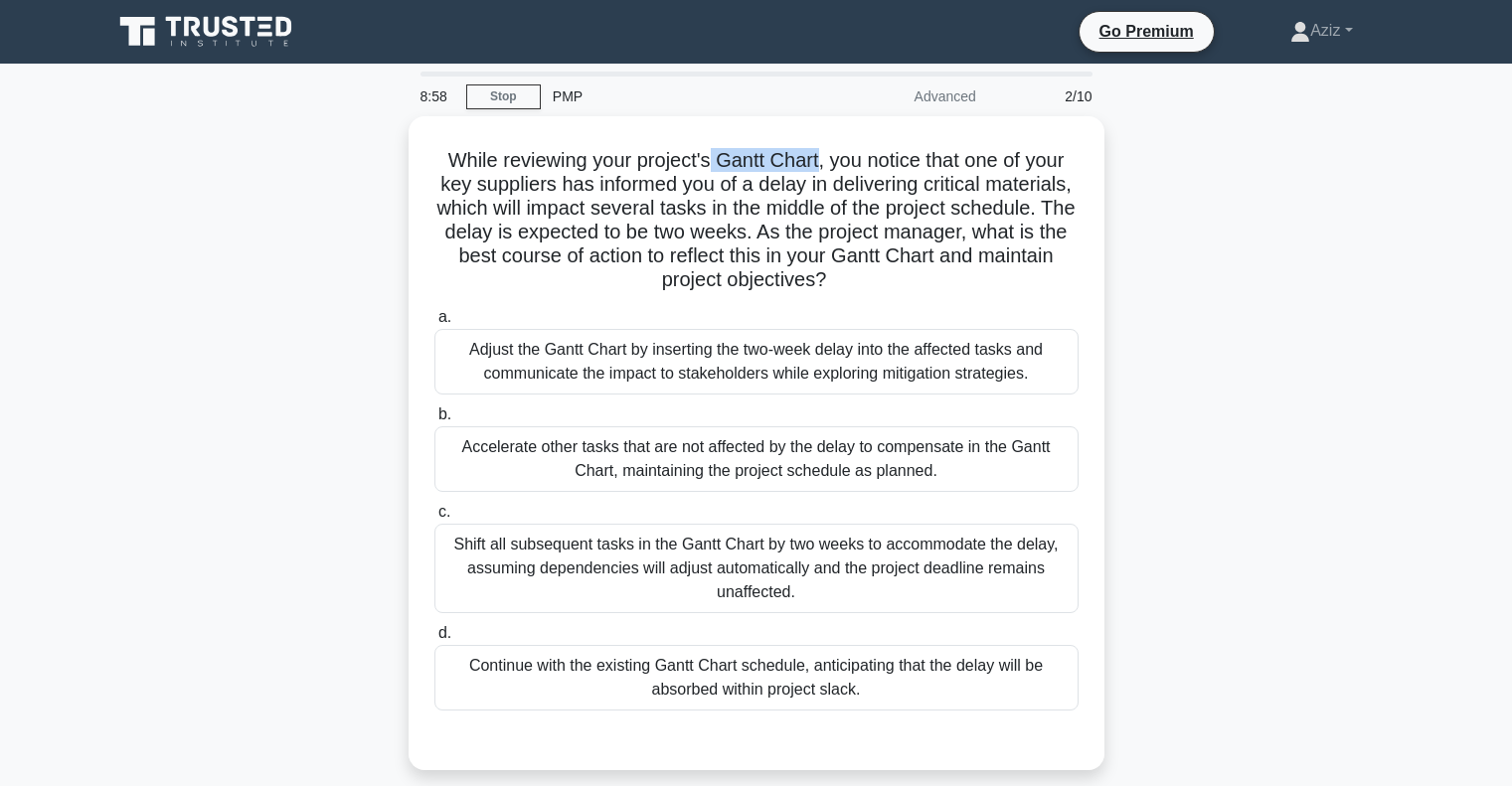 copy on "Gantt Chart" 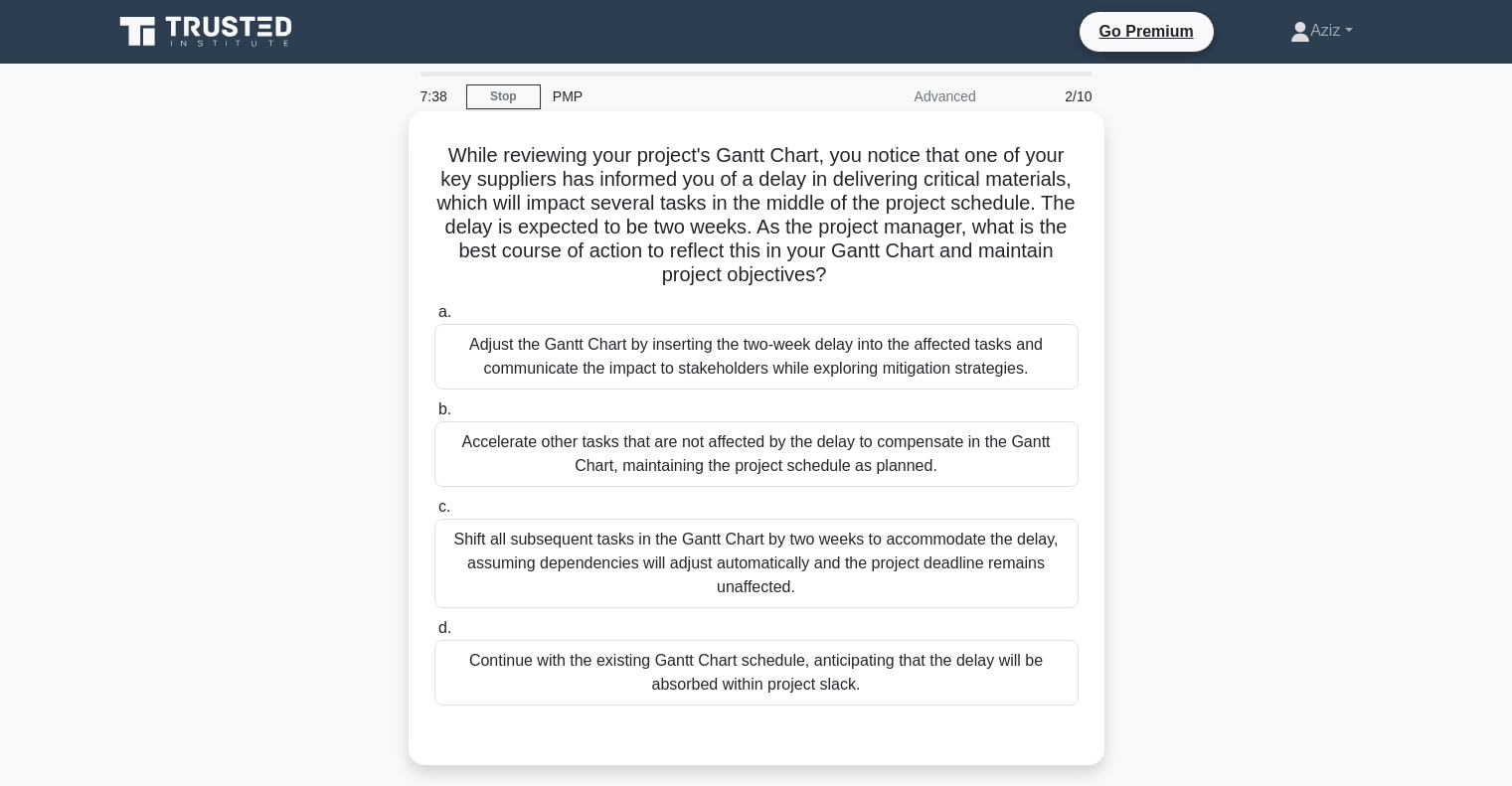 click on "Accelerate other tasks that are not affected by the delay to compensate in the Gantt Chart, maintaining the project schedule as planned." at bounding box center [756, 454] 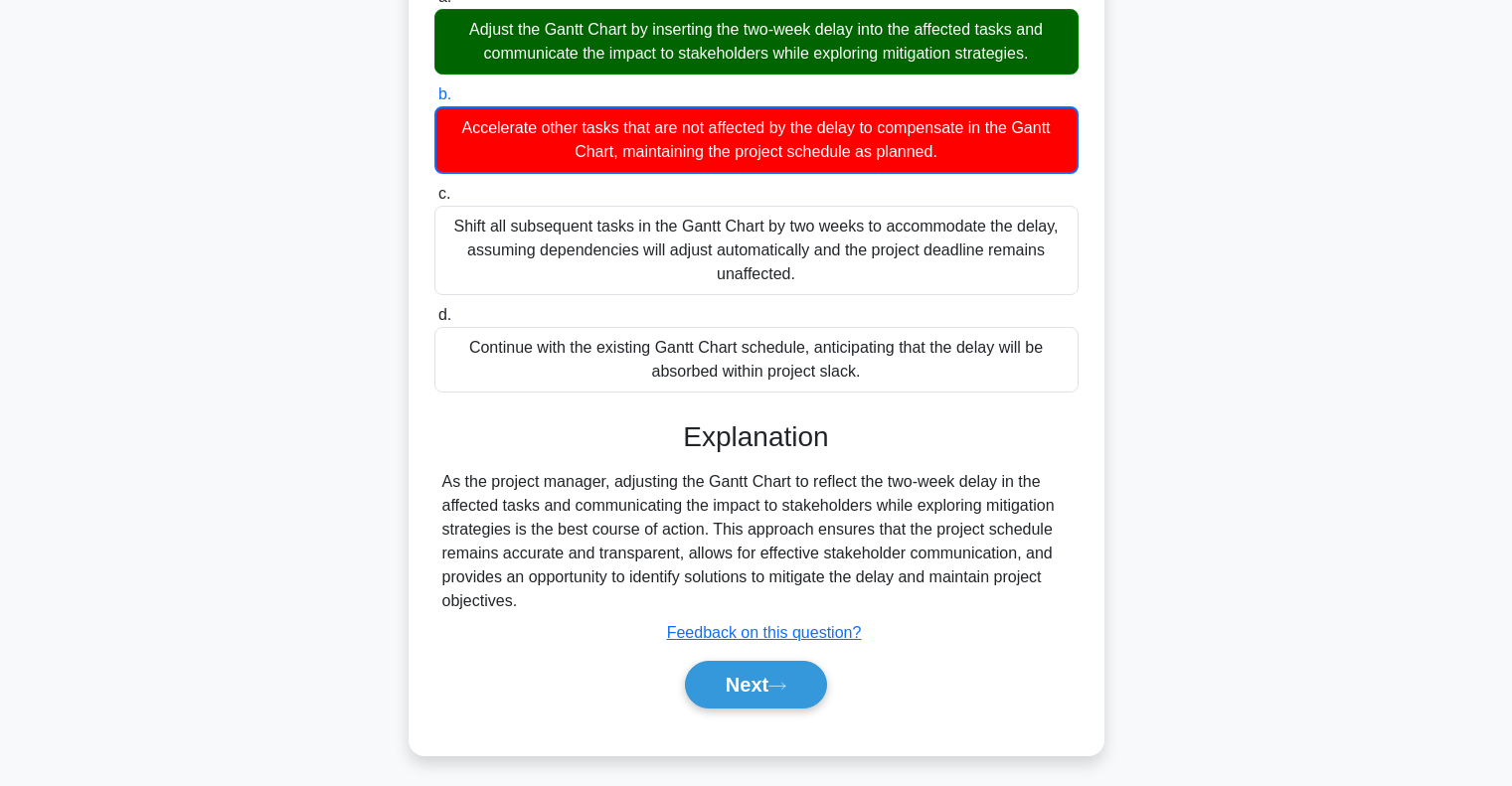 scroll, scrollTop: 323, scrollLeft: 0, axis: vertical 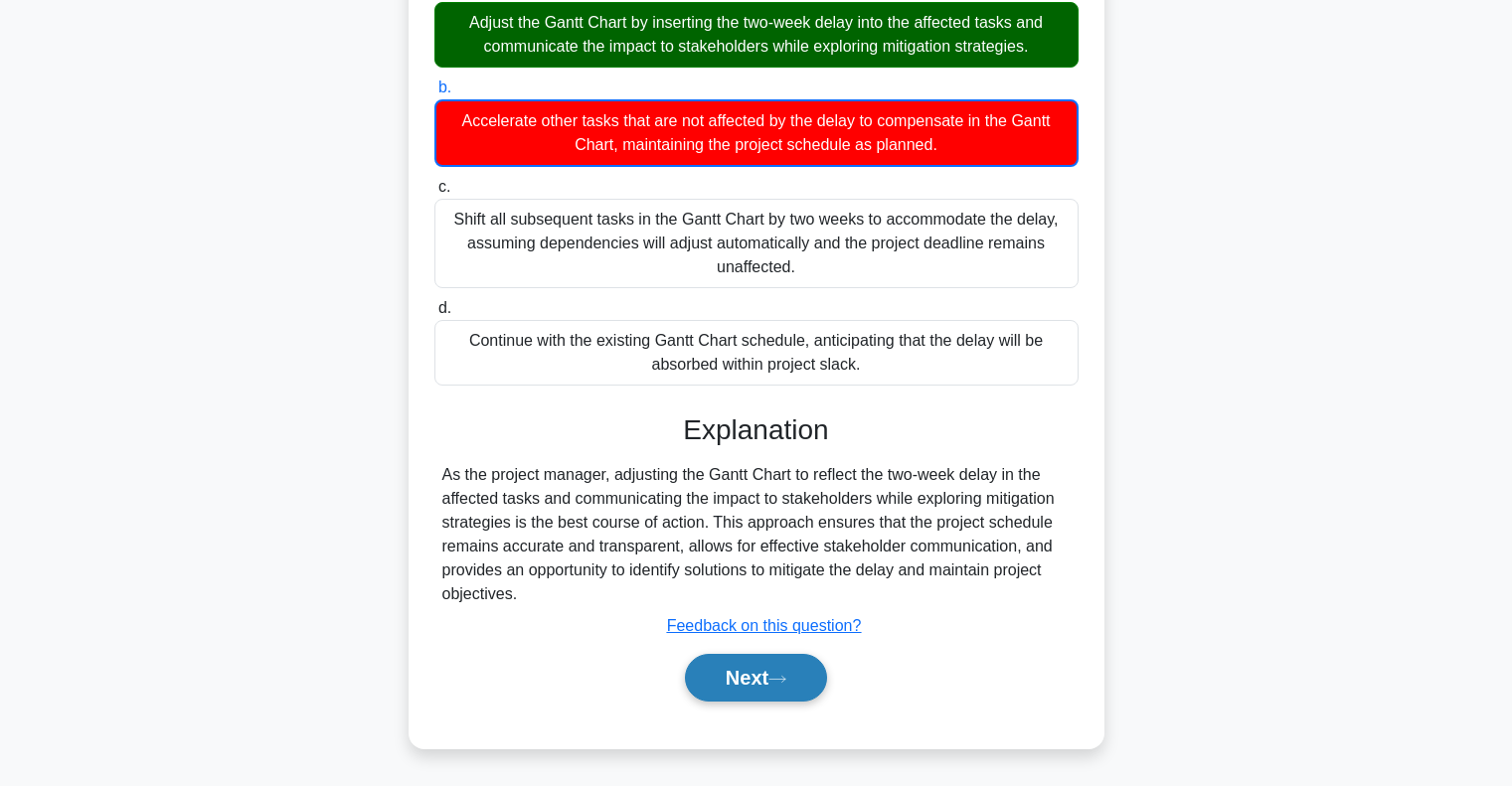 click on "Next" at bounding box center [756, 678] 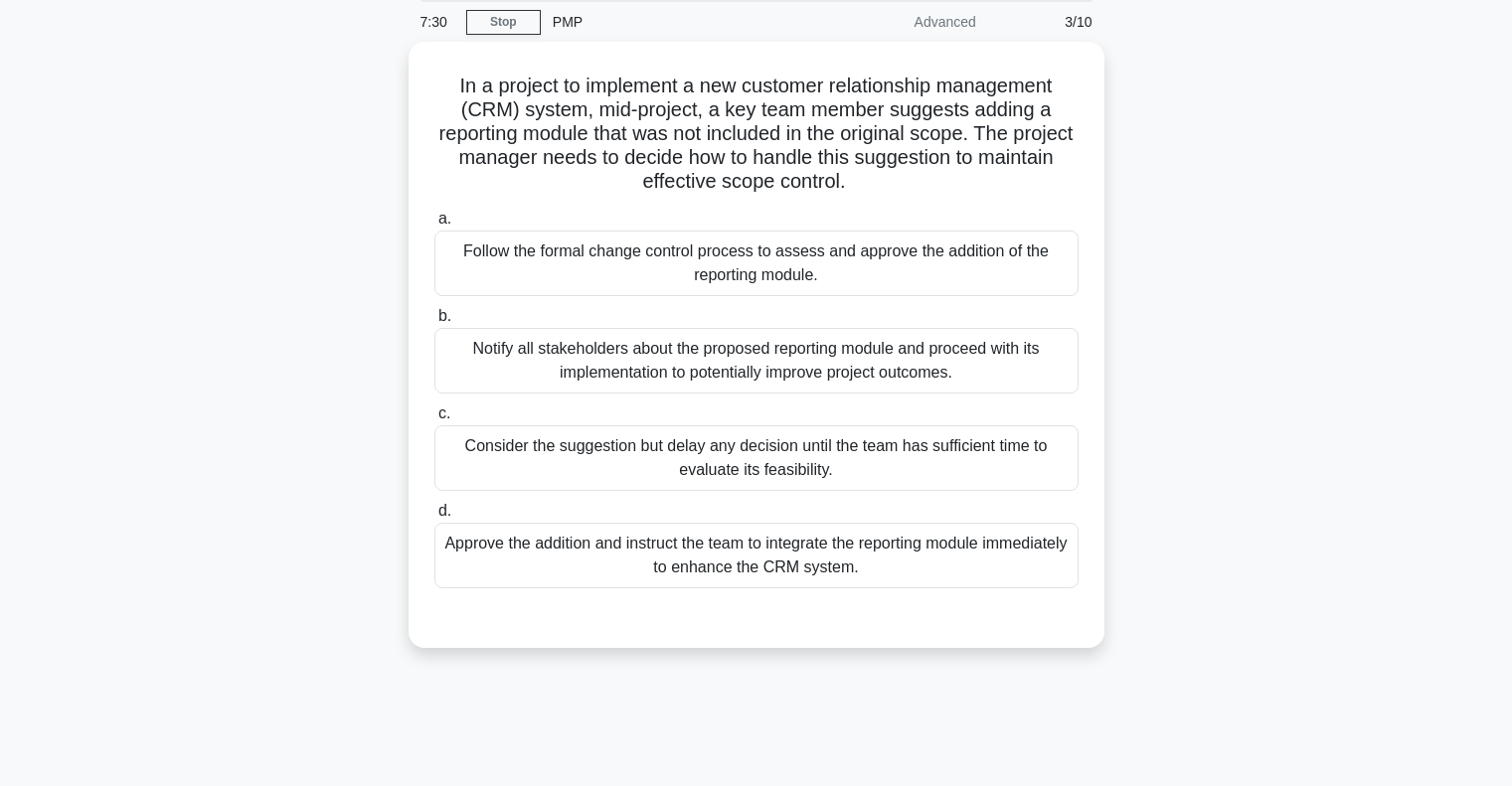 scroll, scrollTop: 99, scrollLeft: 0, axis: vertical 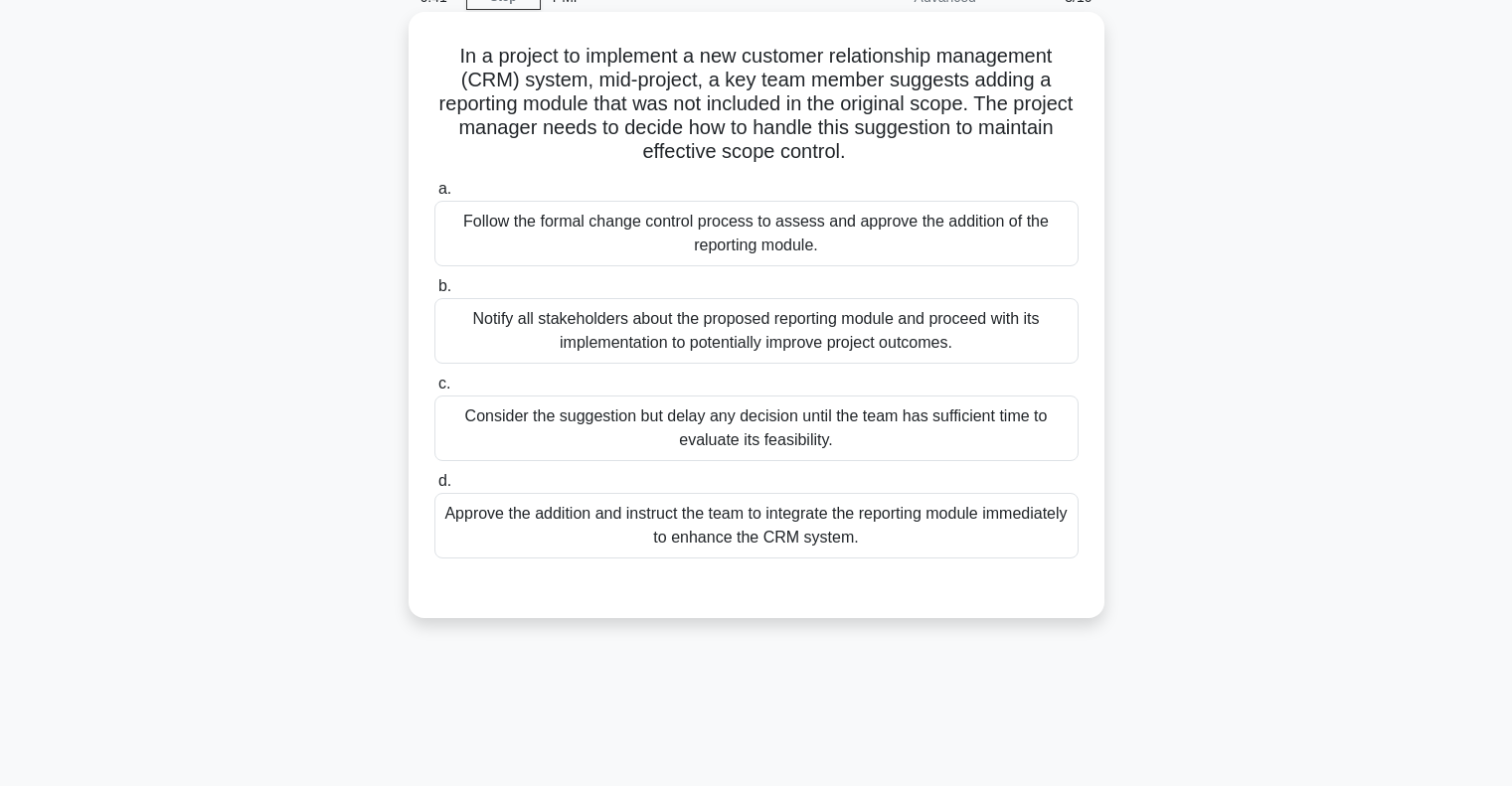 click on "Approve the addition and instruct the team to integrate the reporting module immediately to enhance the CRM system." at bounding box center [756, 526] 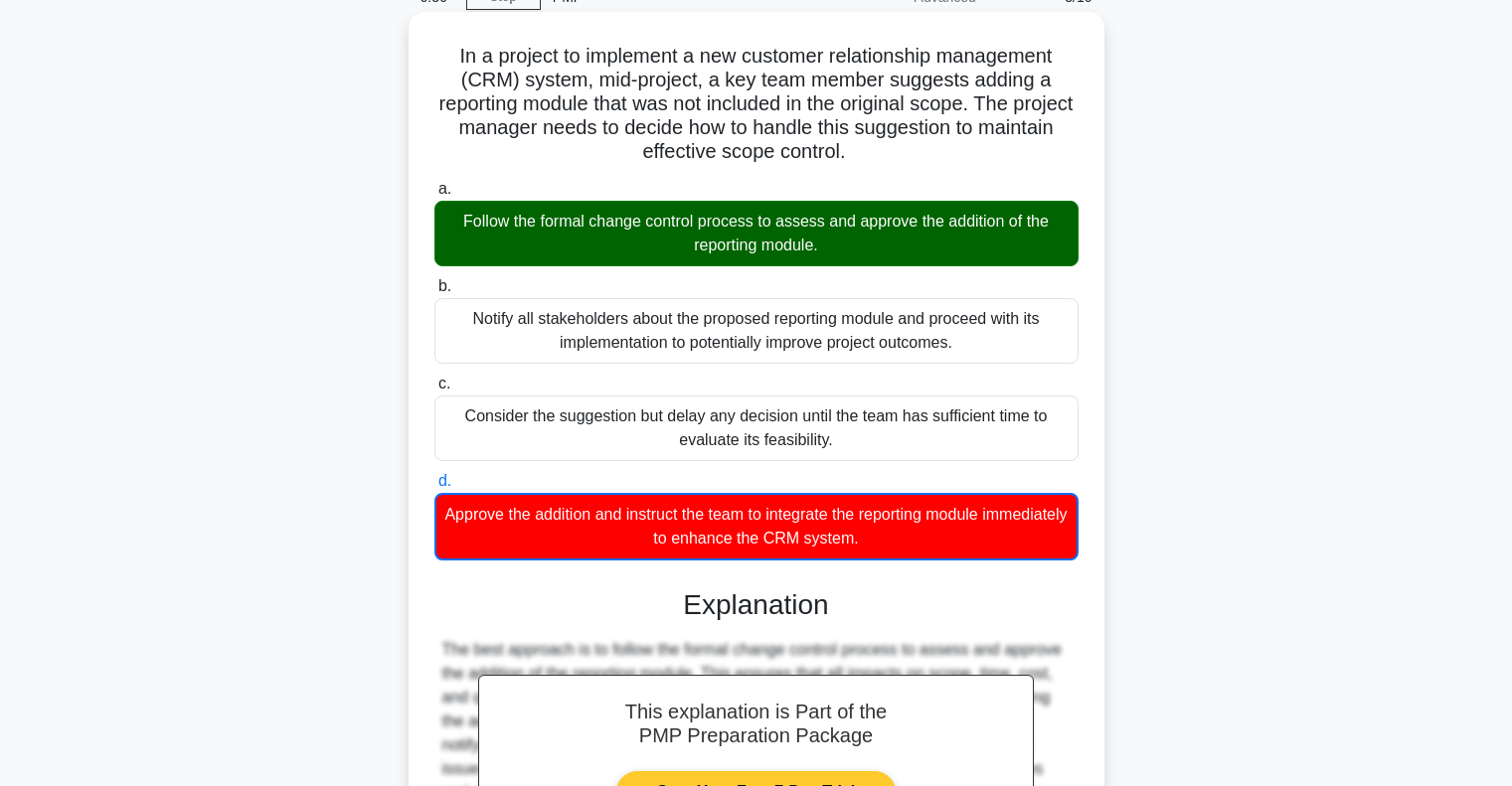 scroll, scrollTop: 371, scrollLeft: 0, axis: vertical 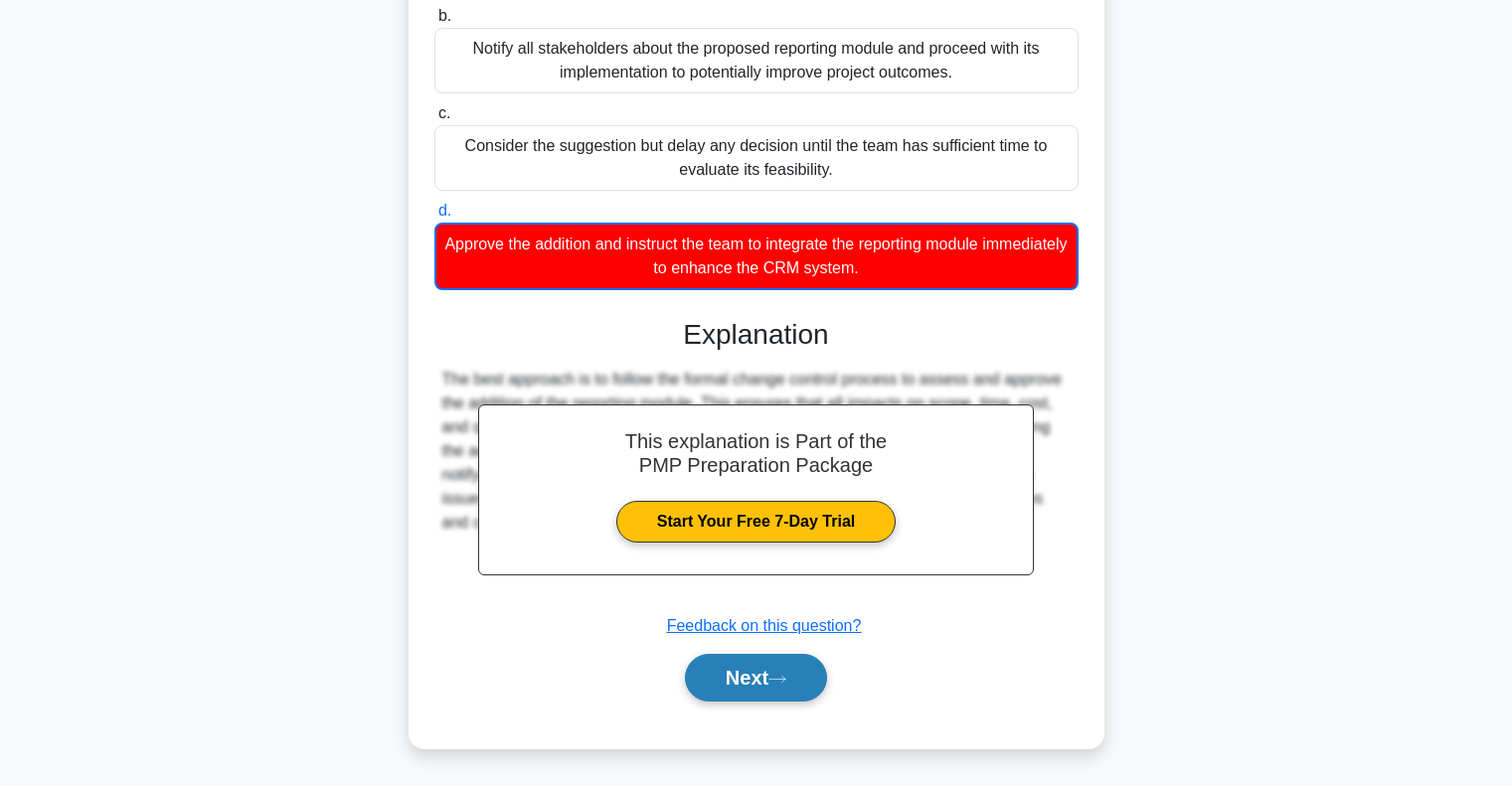 click on "Next" at bounding box center [756, 678] 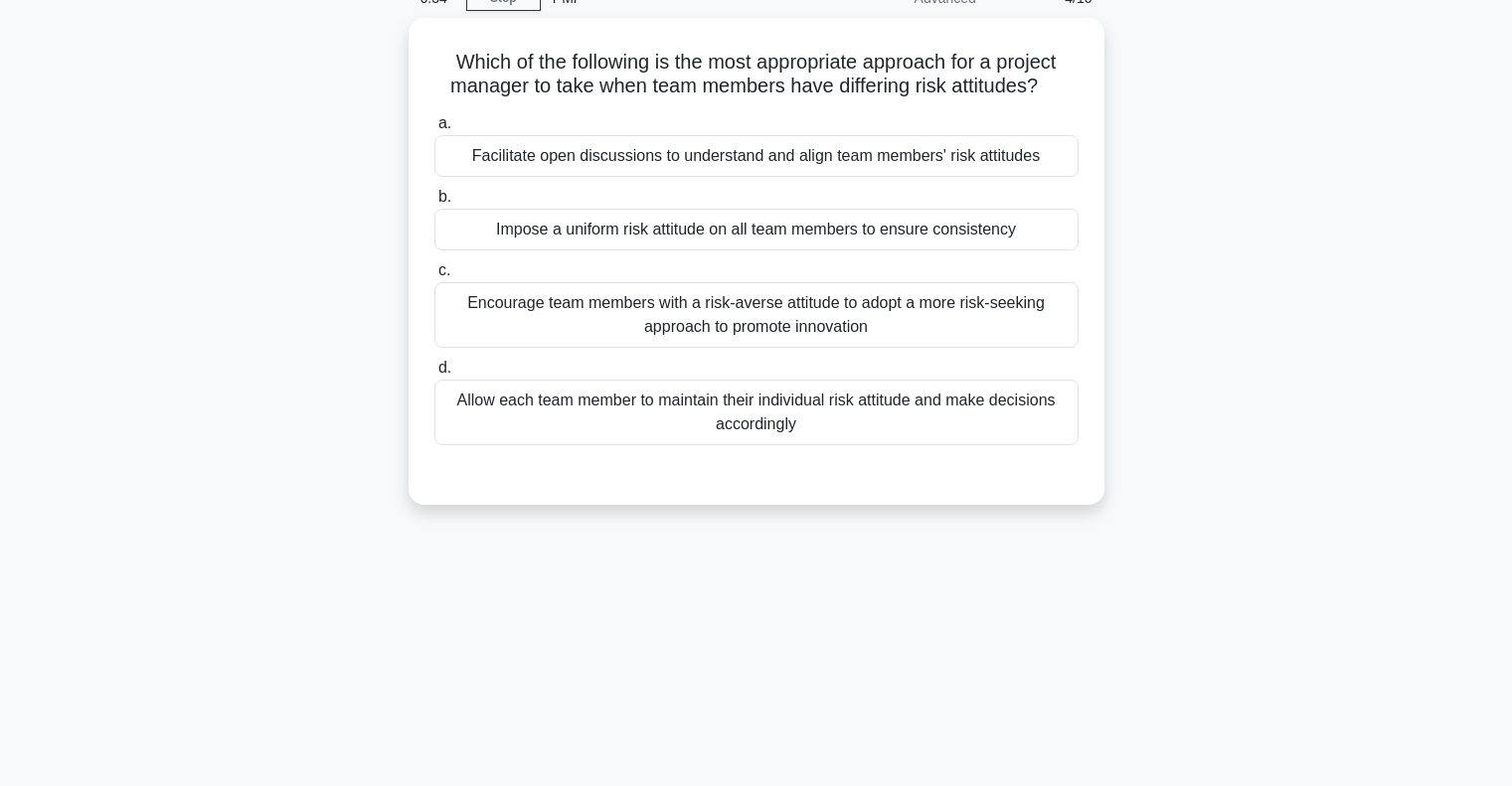 scroll, scrollTop: 0, scrollLeft: 0, axis: both 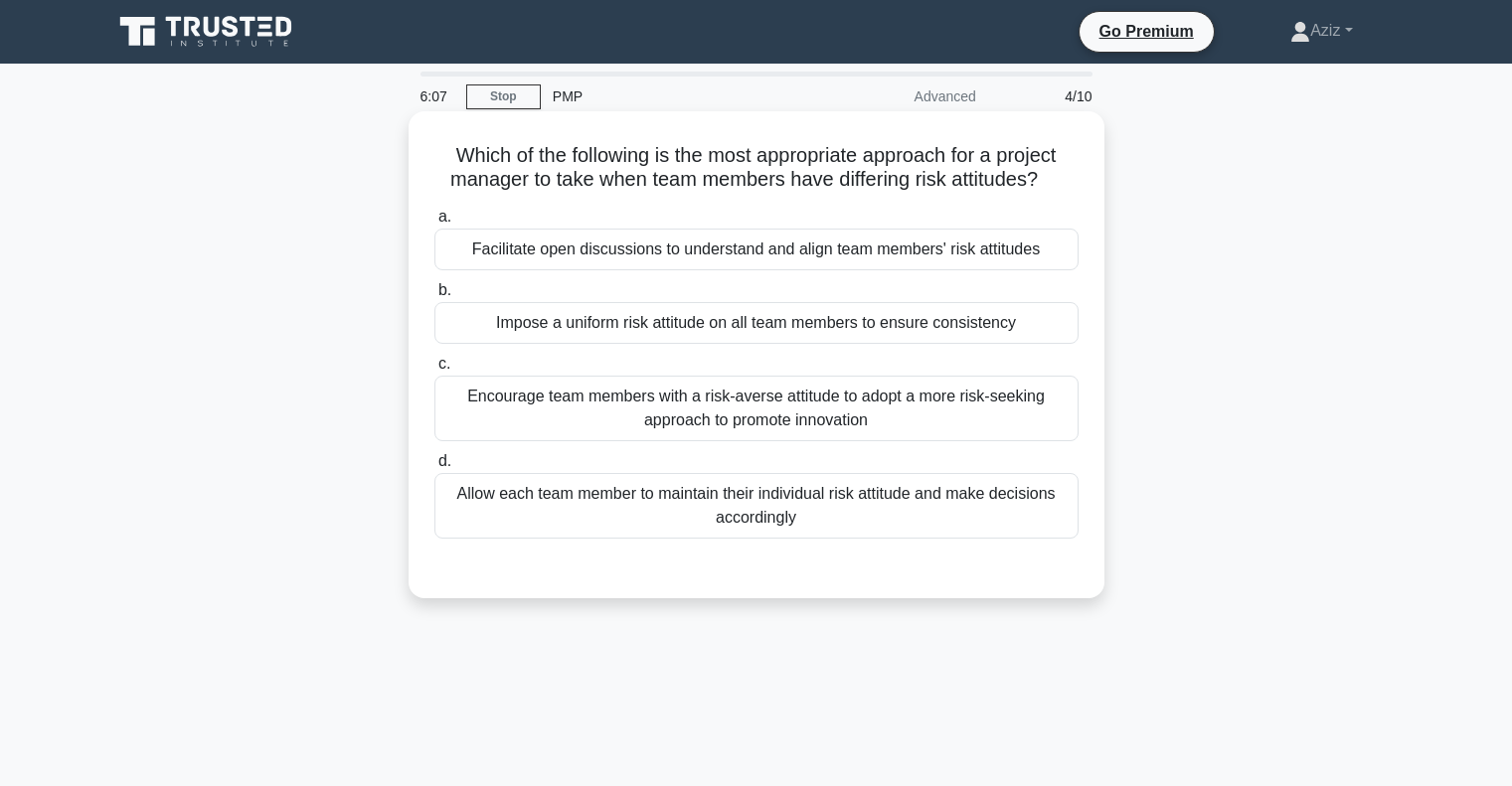 click on "Facilitate open discussions to understand and align team members' risk attitudes" at bounding box center [756, 249] 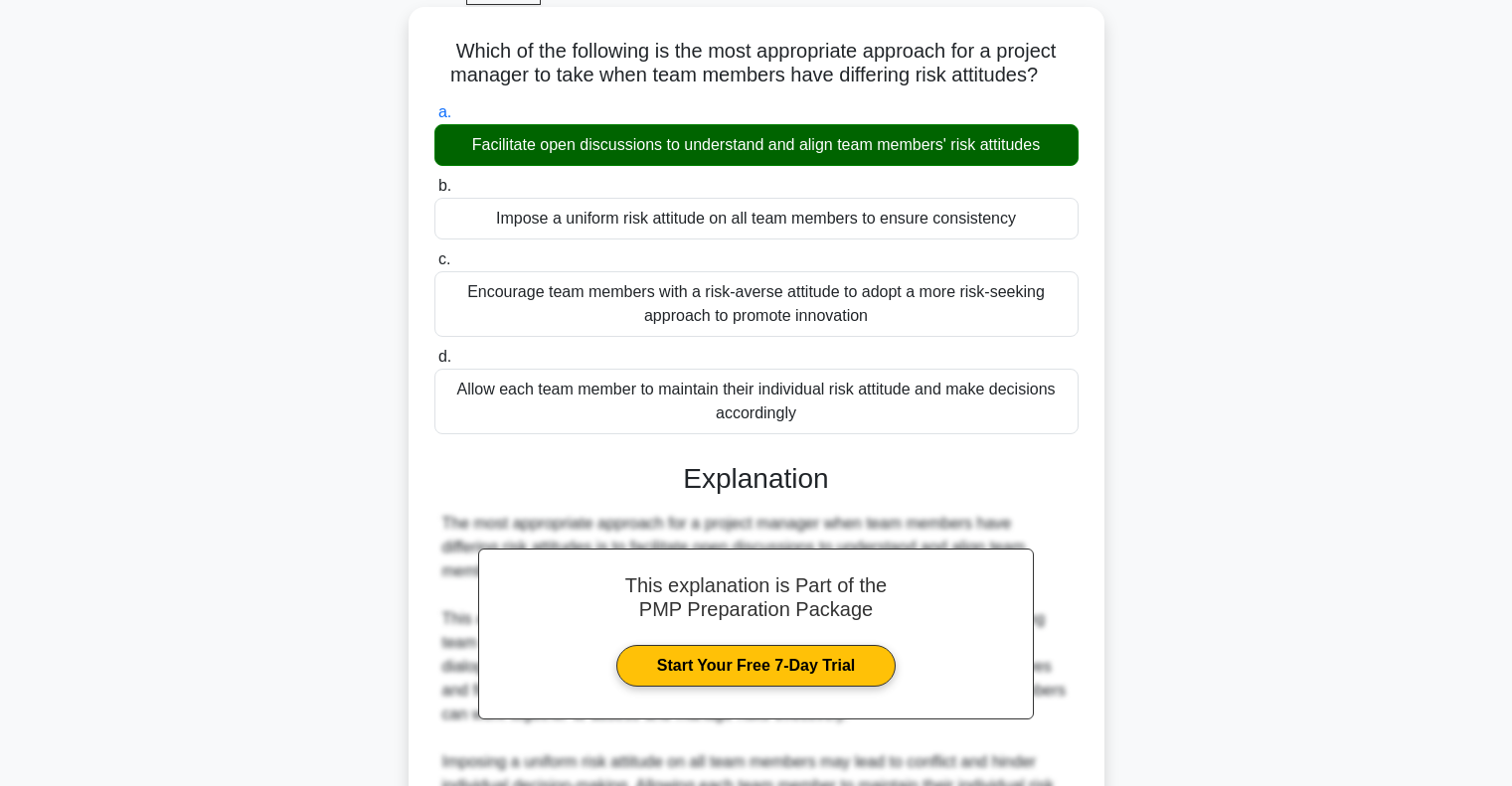 scroll, scrollTop: 298, scrollLeft: 0, axis: vertical 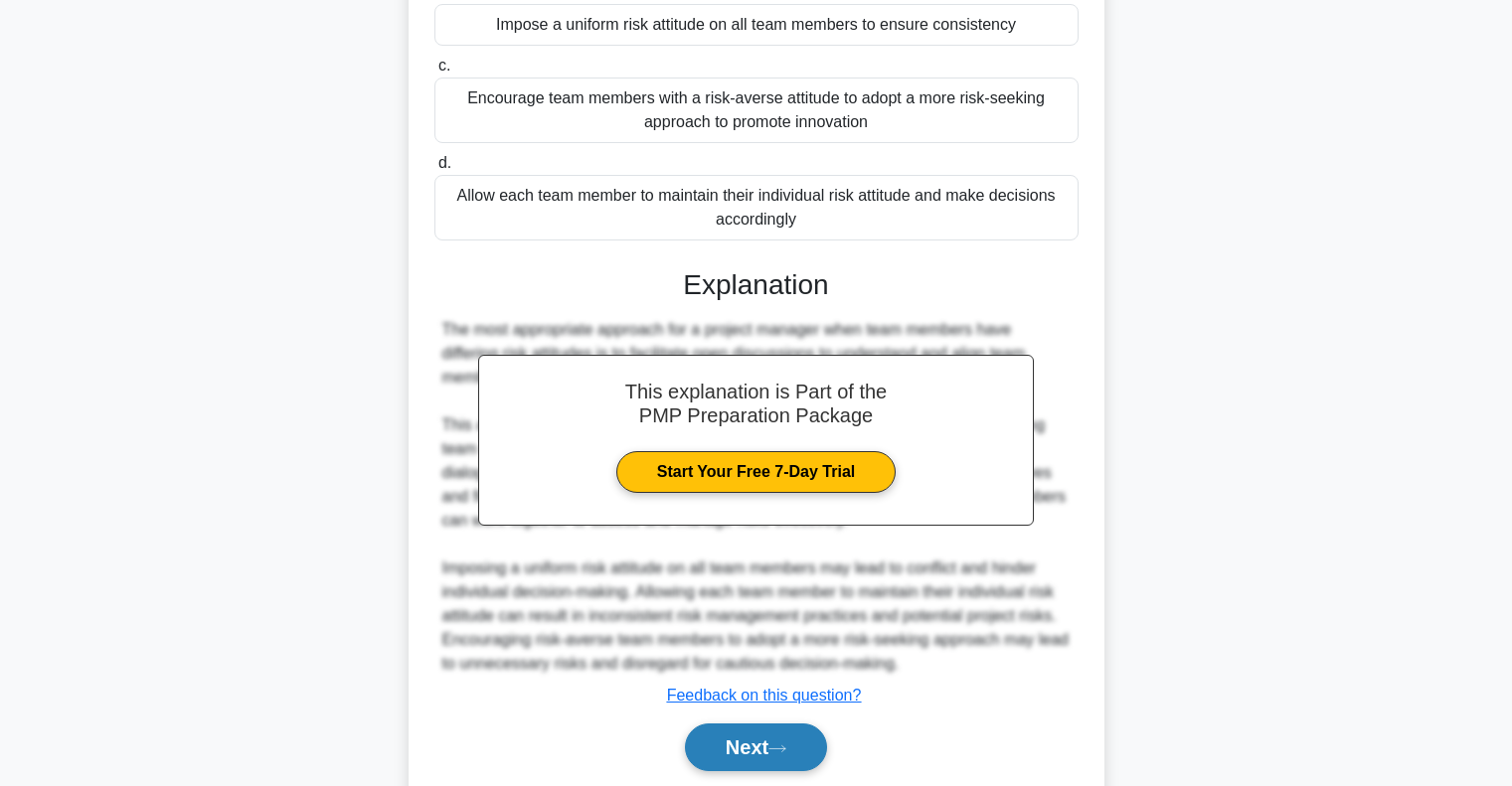 click on "Next" at bounding box center (756, 747) 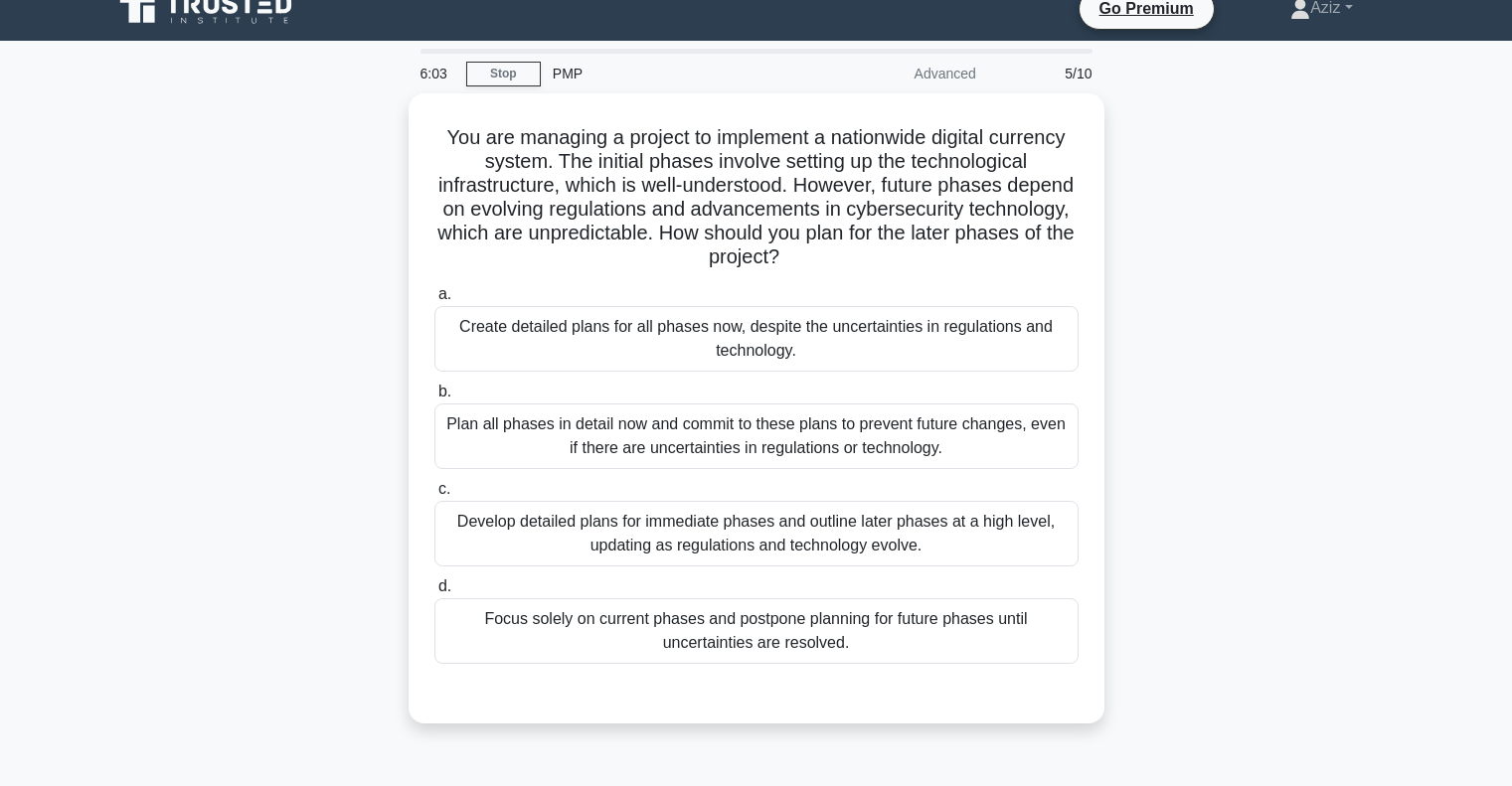 scroll, scrollTop: 0, scrollLeft: 0, axis: both 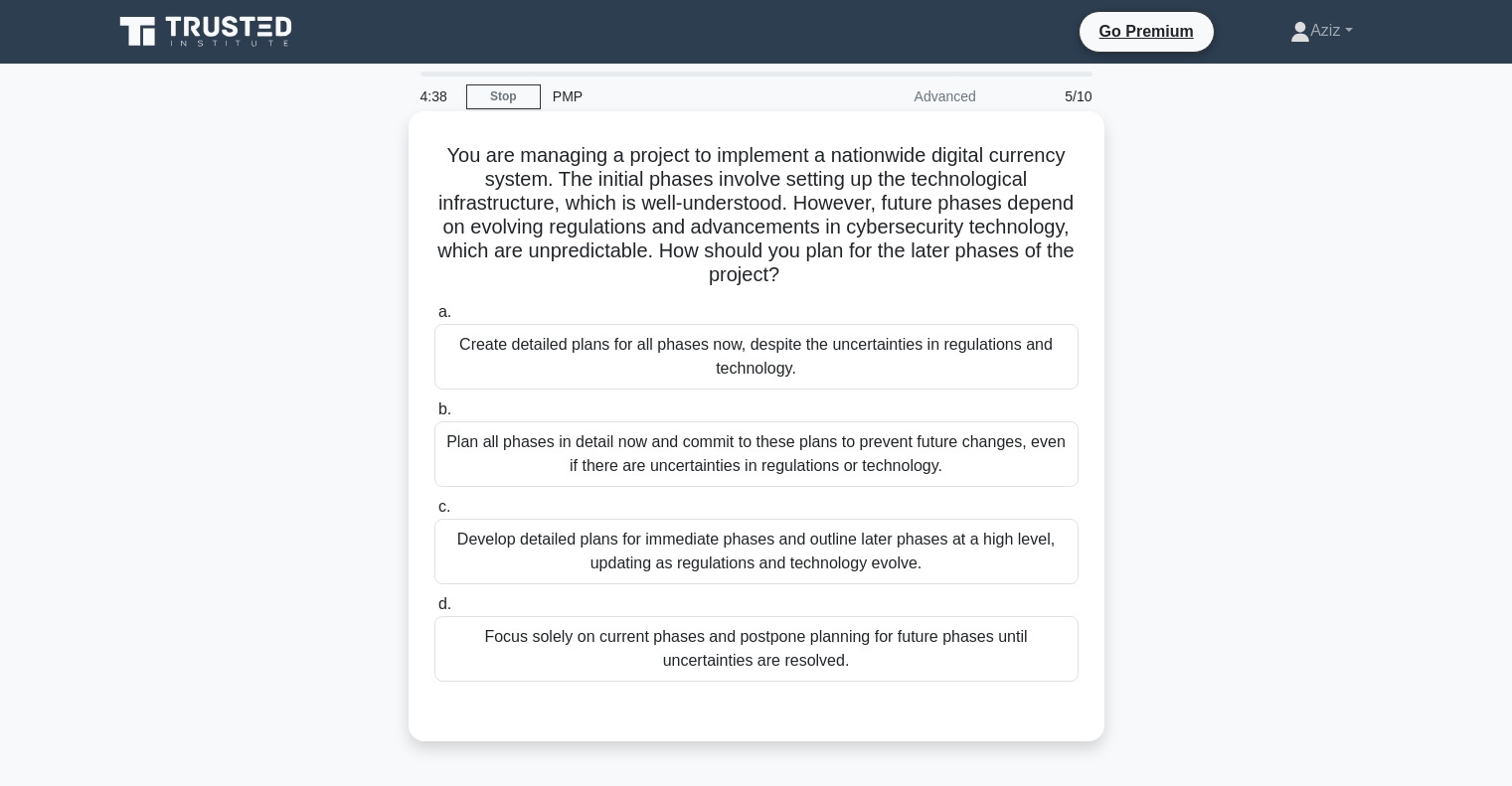 click on "Develop detailed plans for immediate phases and outline later phases at a high level, updating as regulations and technology evolve." at bounding box center (756, 551) 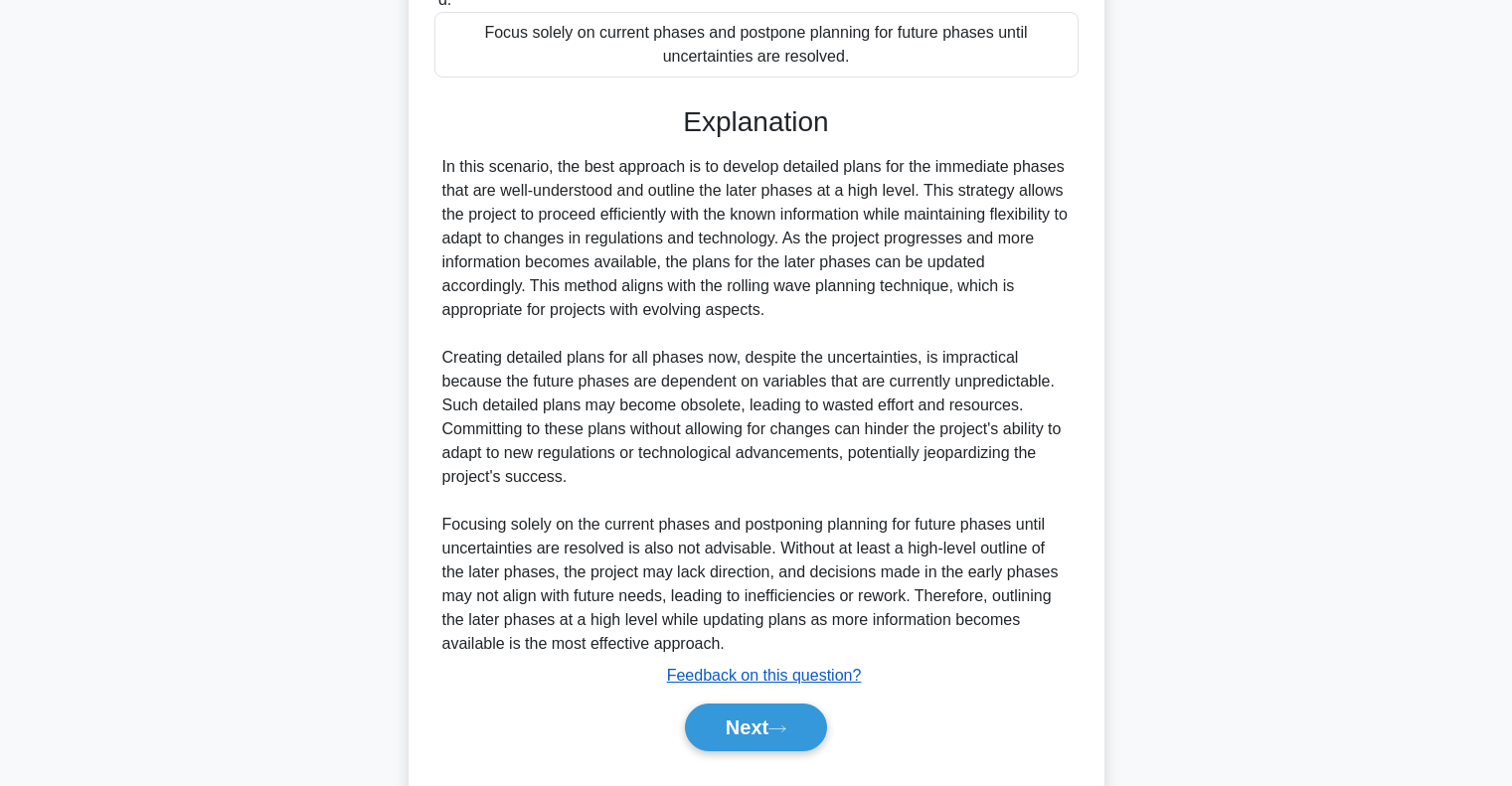 scroll, scrollTop: 655, scrollLeft: 0, axis: vertical 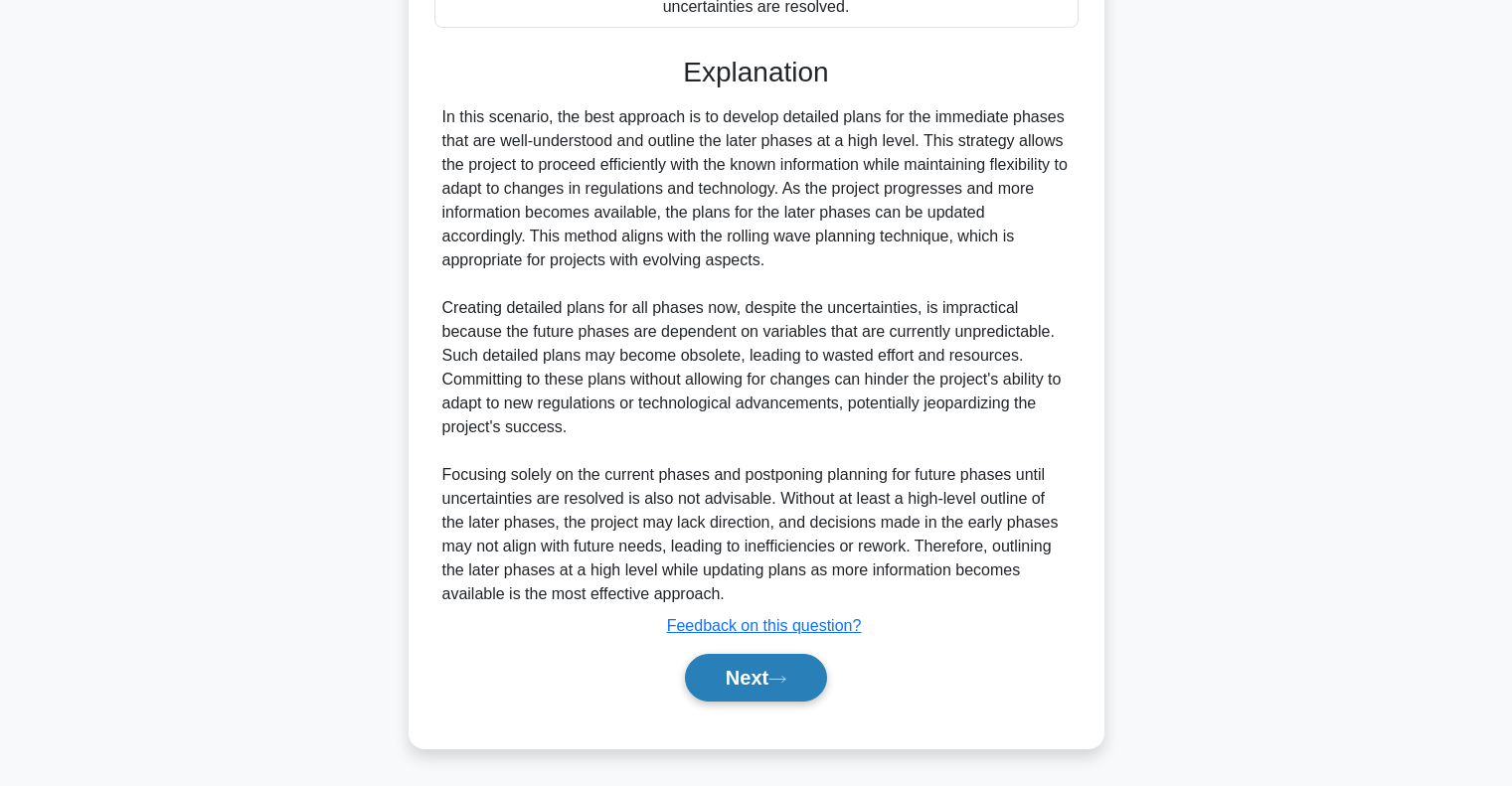 click on "Next" at bounding box center (756, 678) 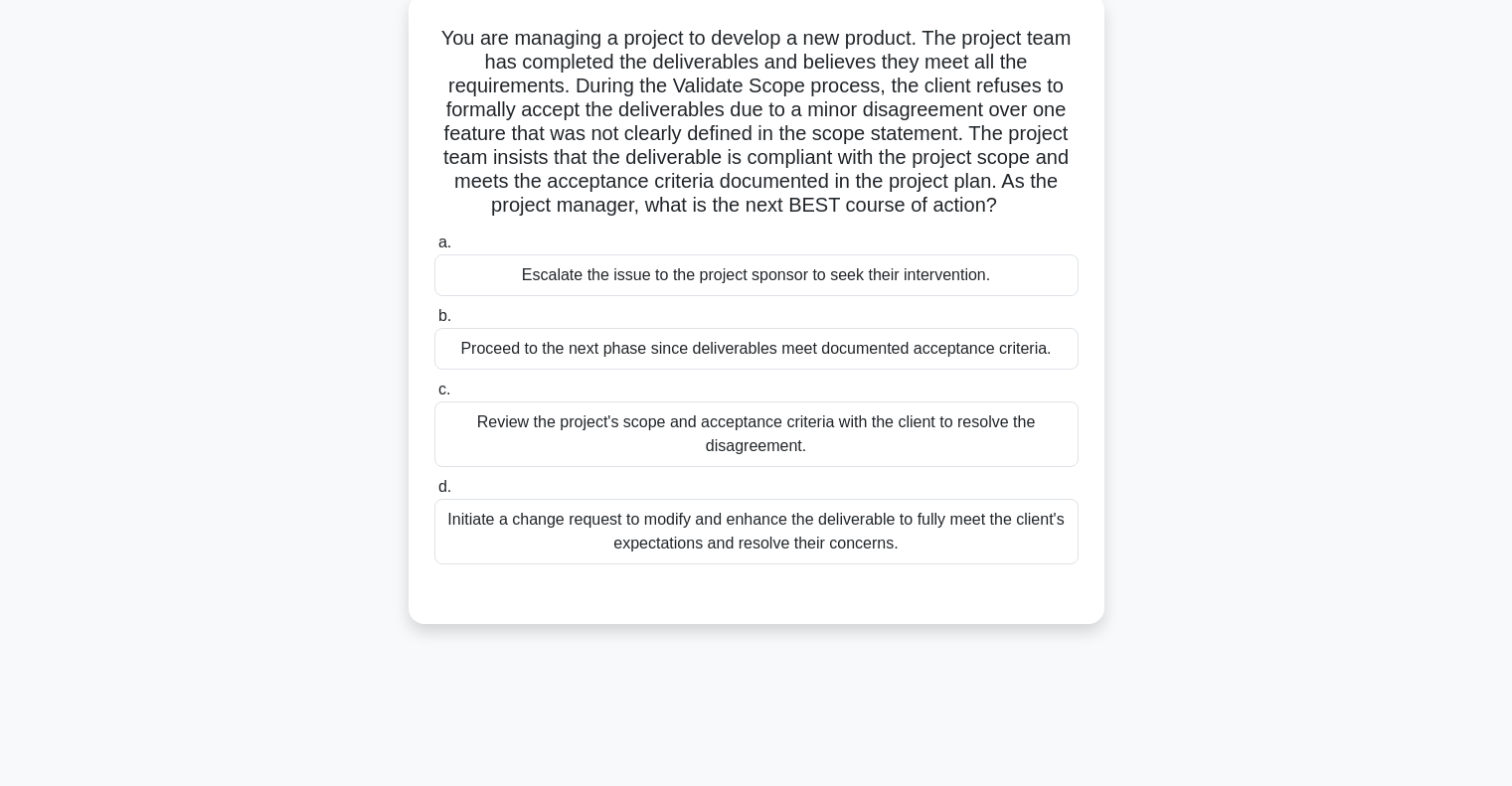 scroll, scrollTop: 0, scrollLeft: 0, axis: both 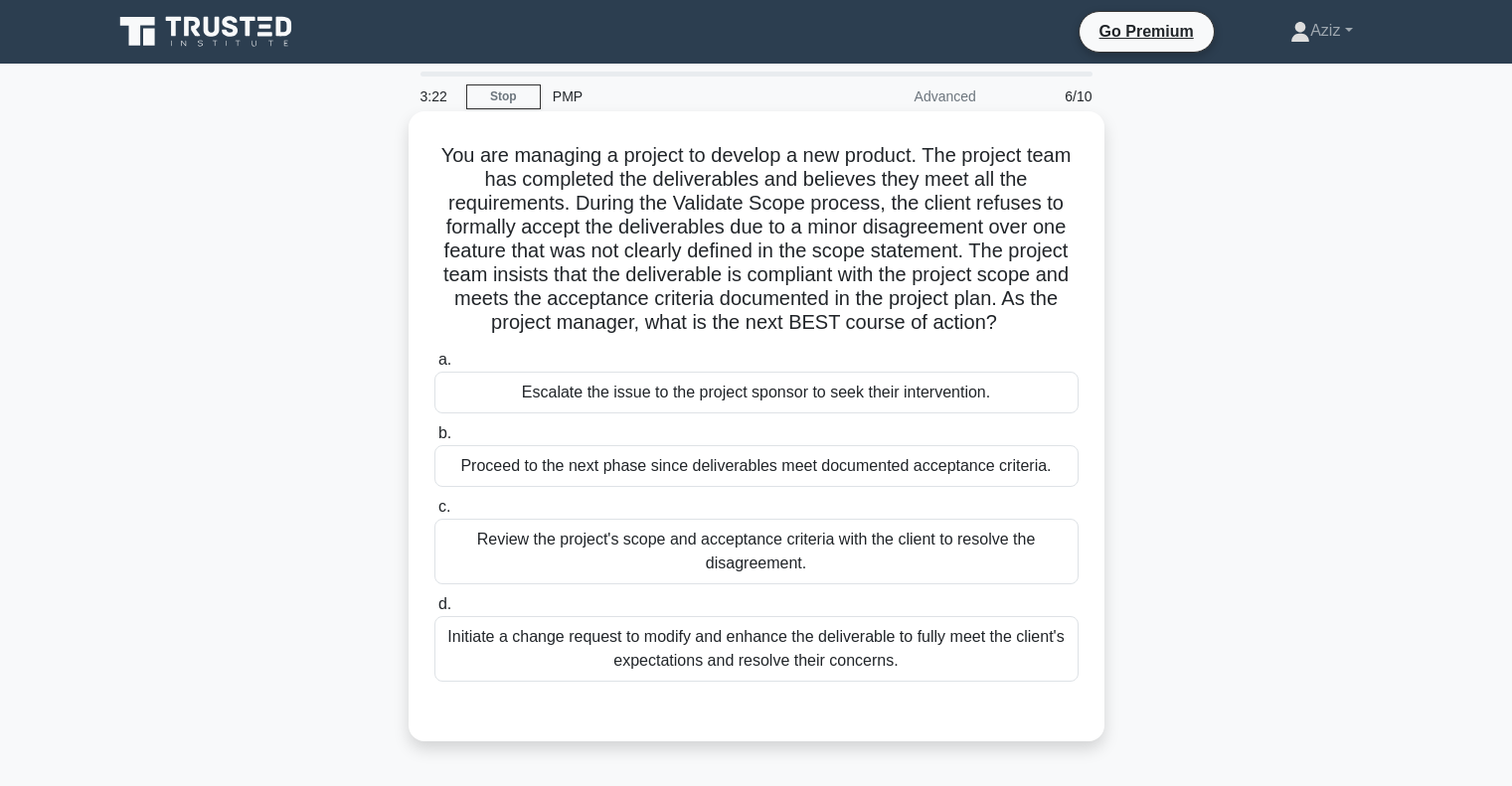click on "Review the project's scope and acceptance criteria with the client to resolve the disagreement." at bounding box center (756, 551) 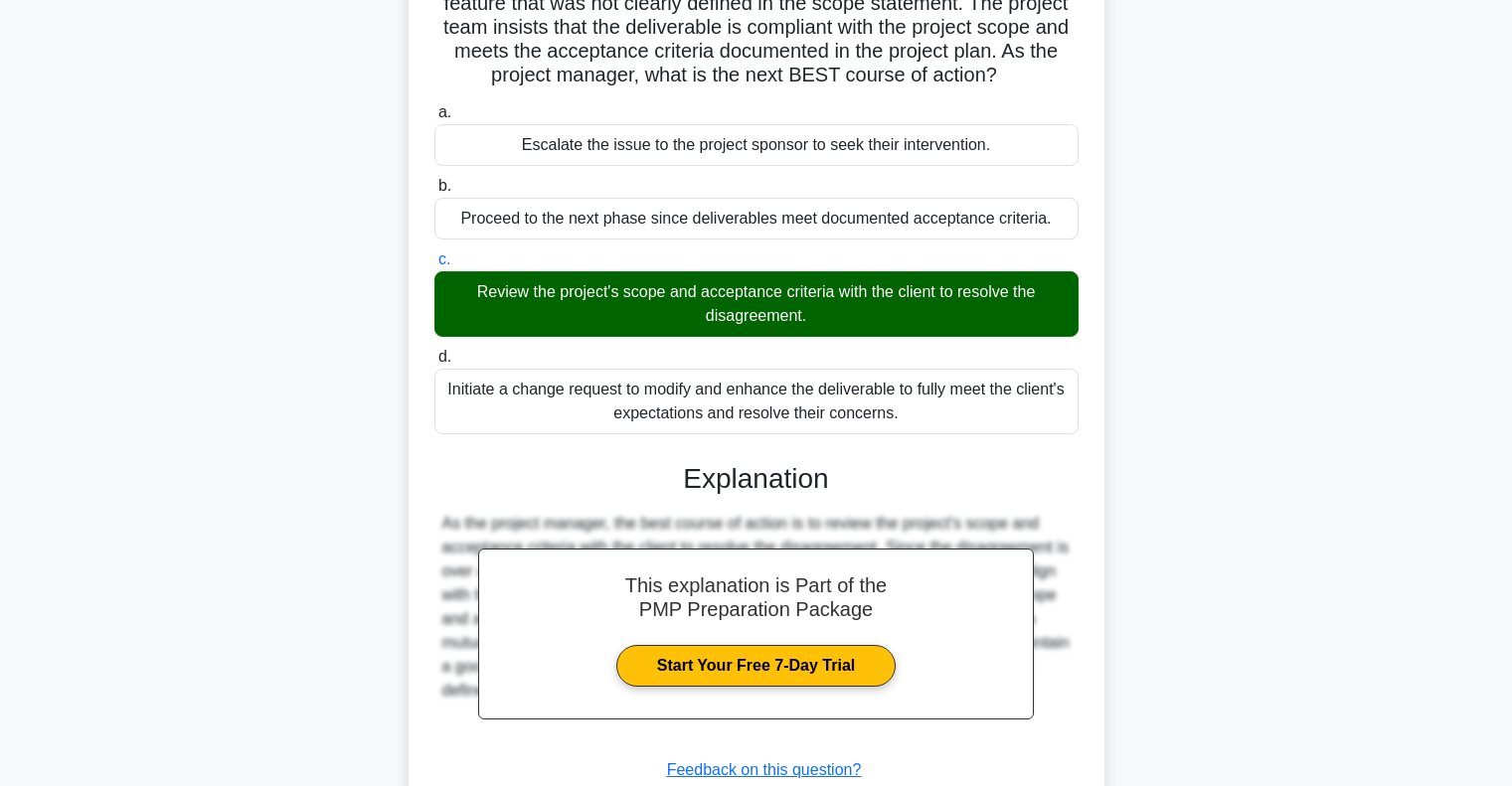 scroll, scrollTop: 393, scrollLeft: 0, axis: vertical 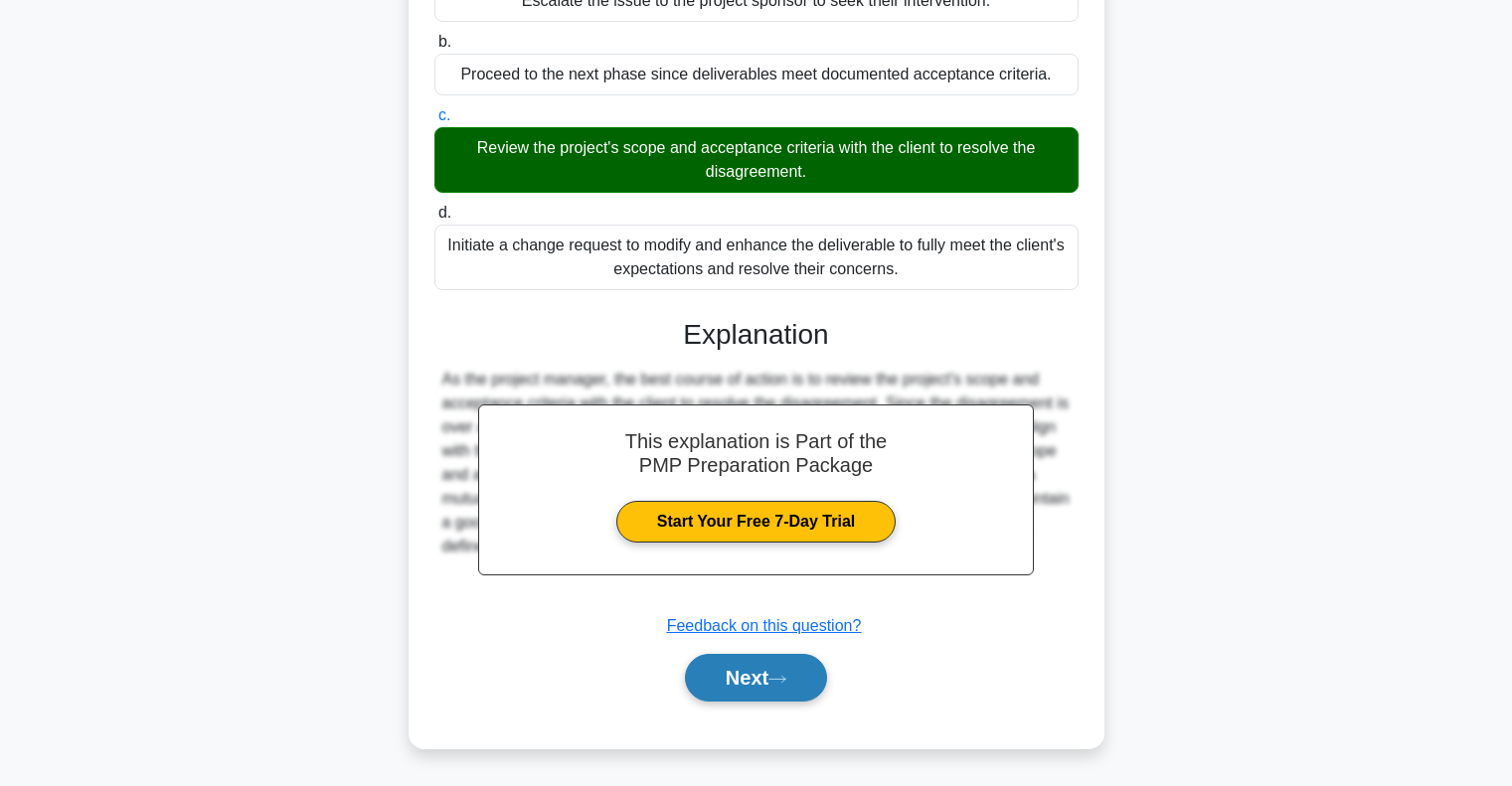 click on "Next" at bounding box center [756, 678] 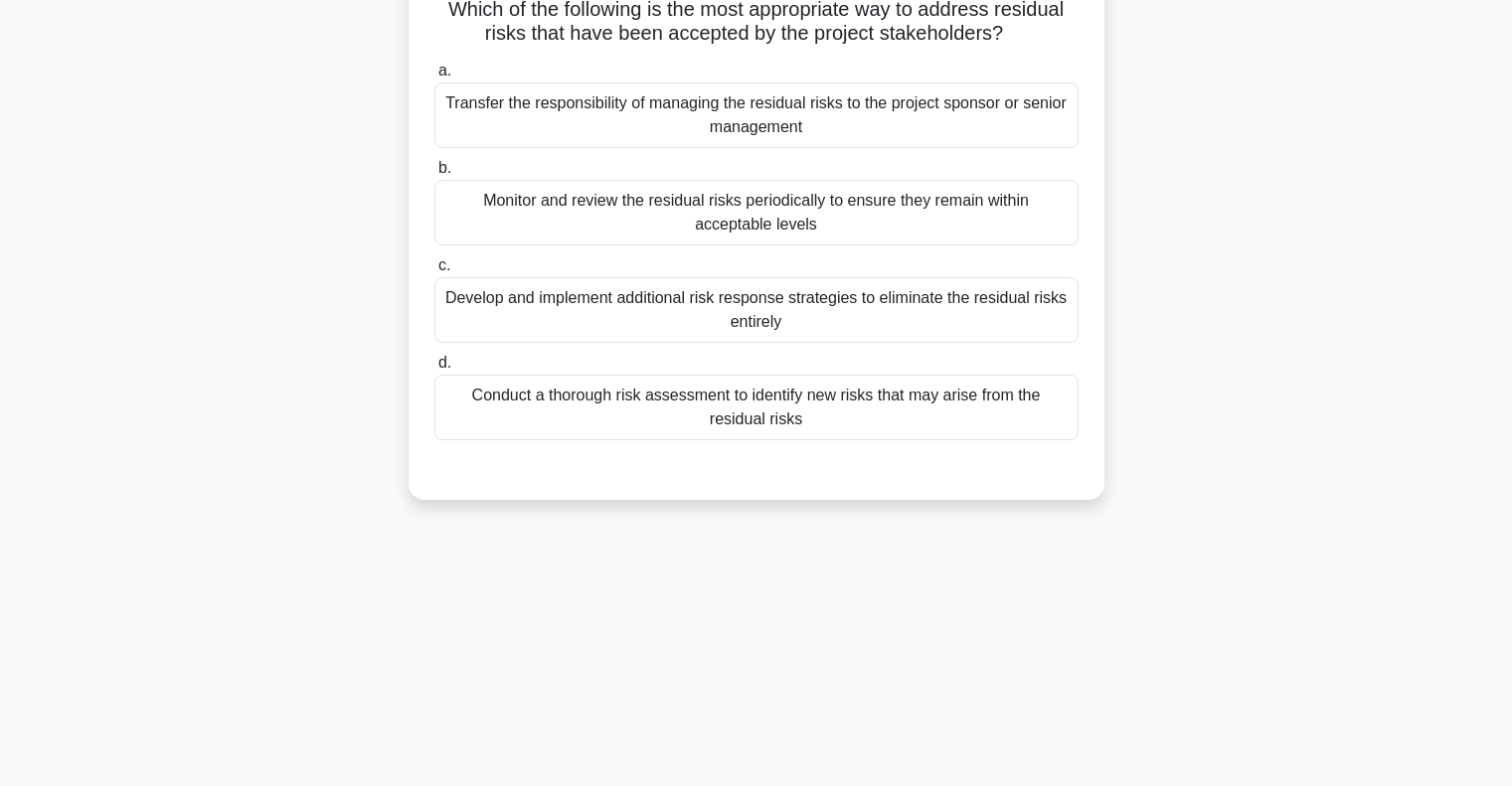 scroll, scrollTop: 0, scrollLeft: 0, axis: both 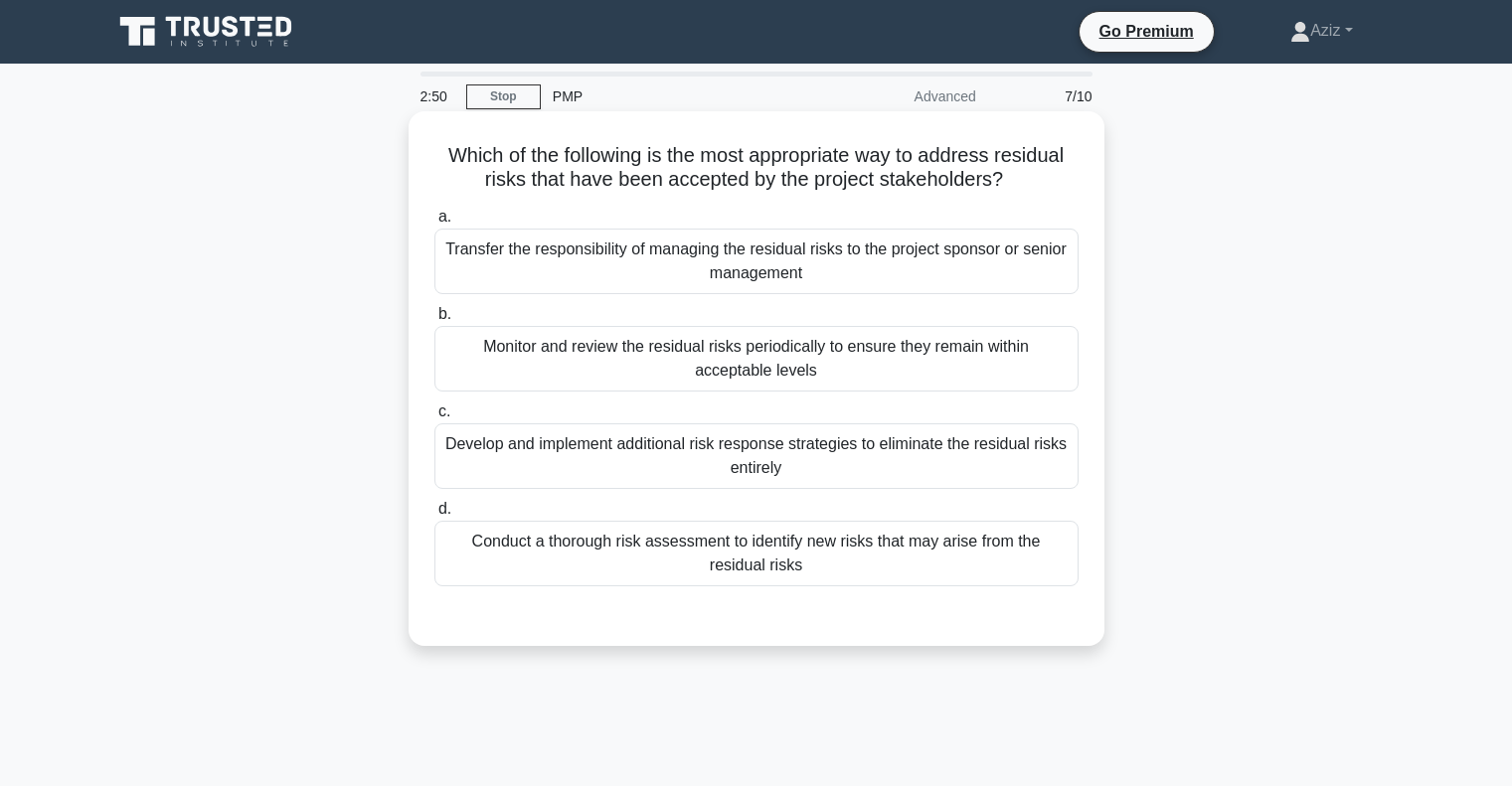 click on "Monitor and review the residual risks periodically to ensure they remain within acceptable levels" at bounding box center (756, 359) 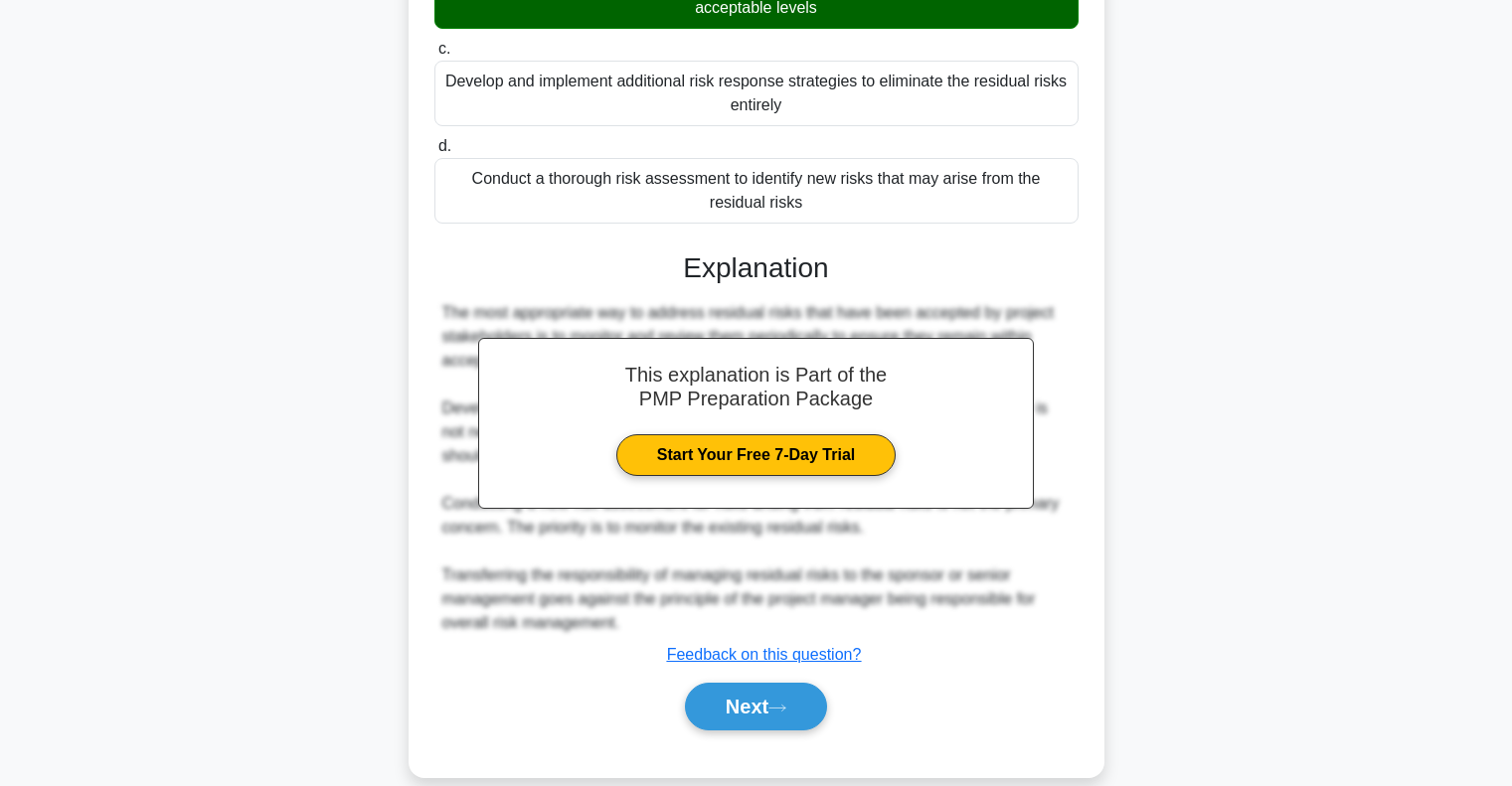scroll, scrollTop: 393, scrollLeft: 0, axis: vertical 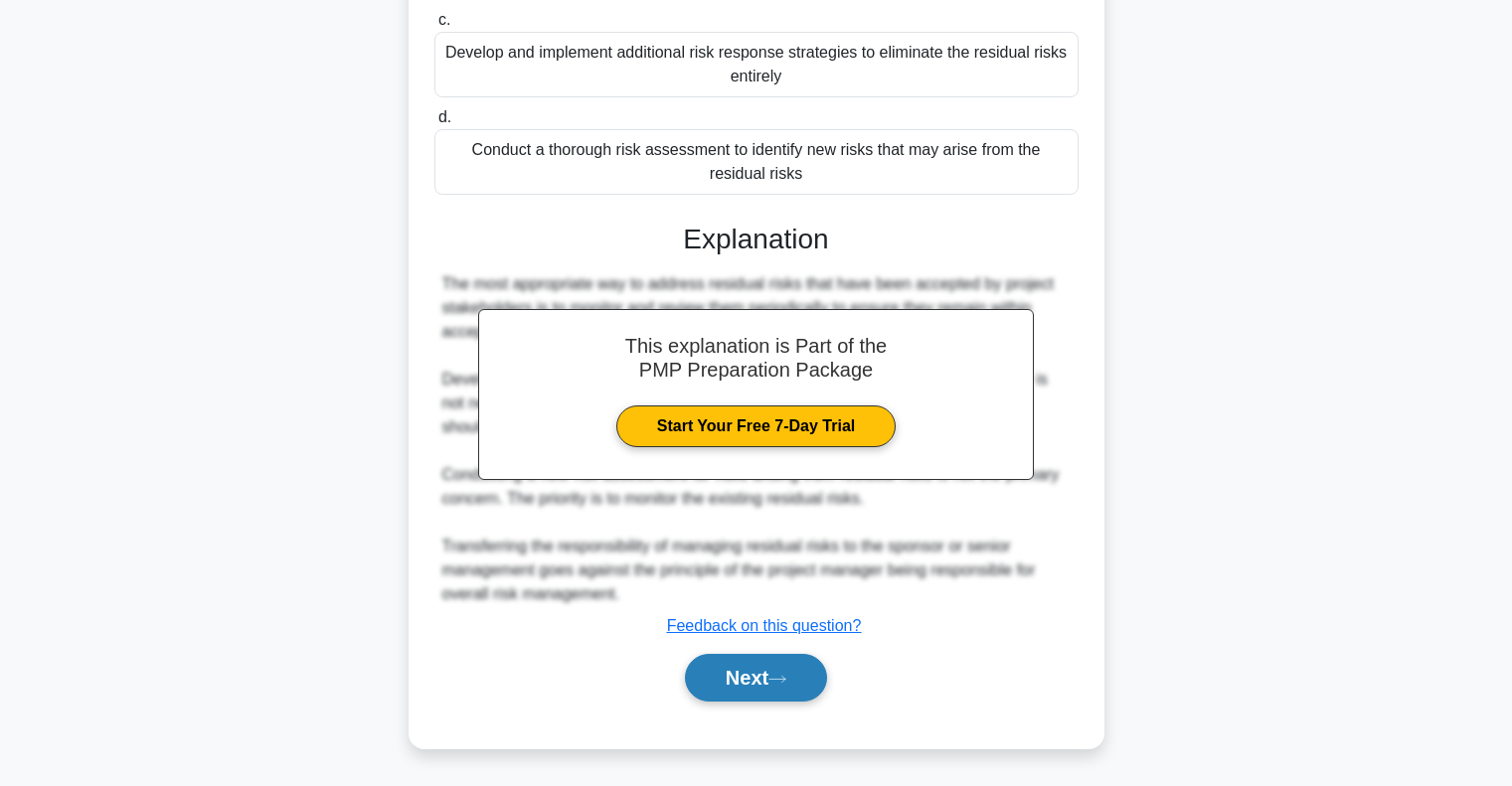 click on "Next" at bounding box center (756, 678) 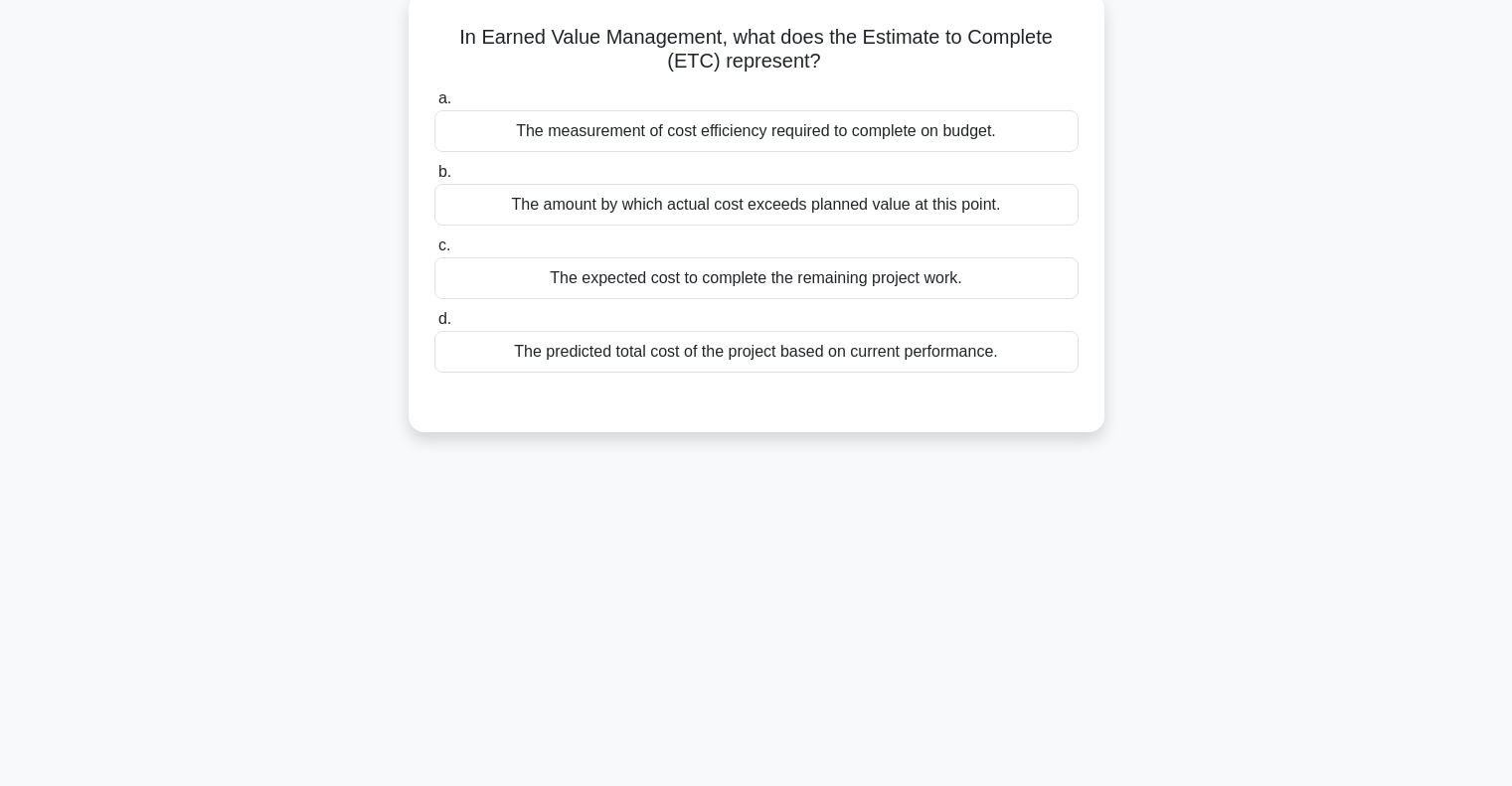scroll, scrollTop: 99, scrollLeft: 0, axis: vertical 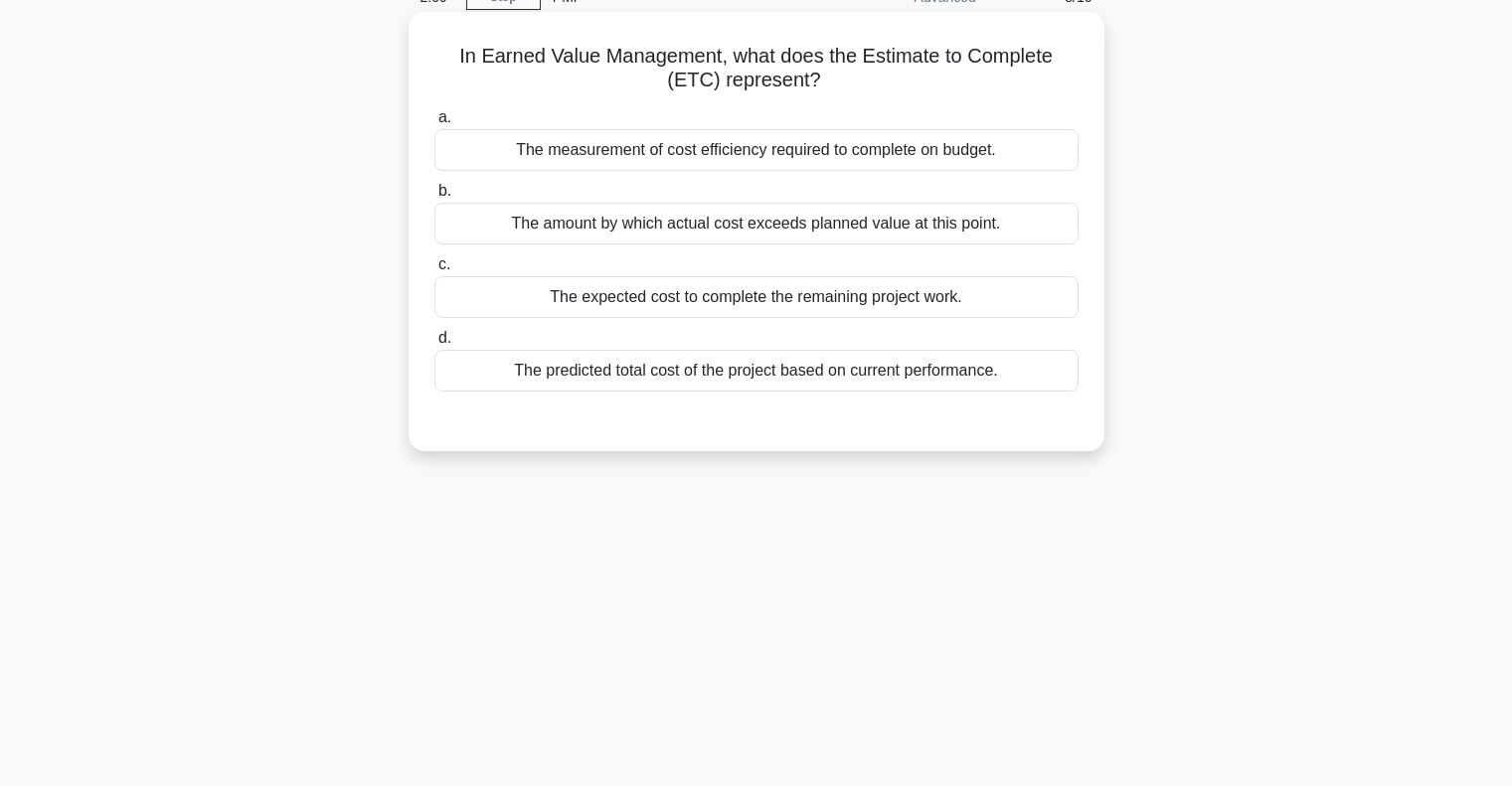 click on "The measurement of cost efficiency required to complete on budget." at bounding box center [756, 150] 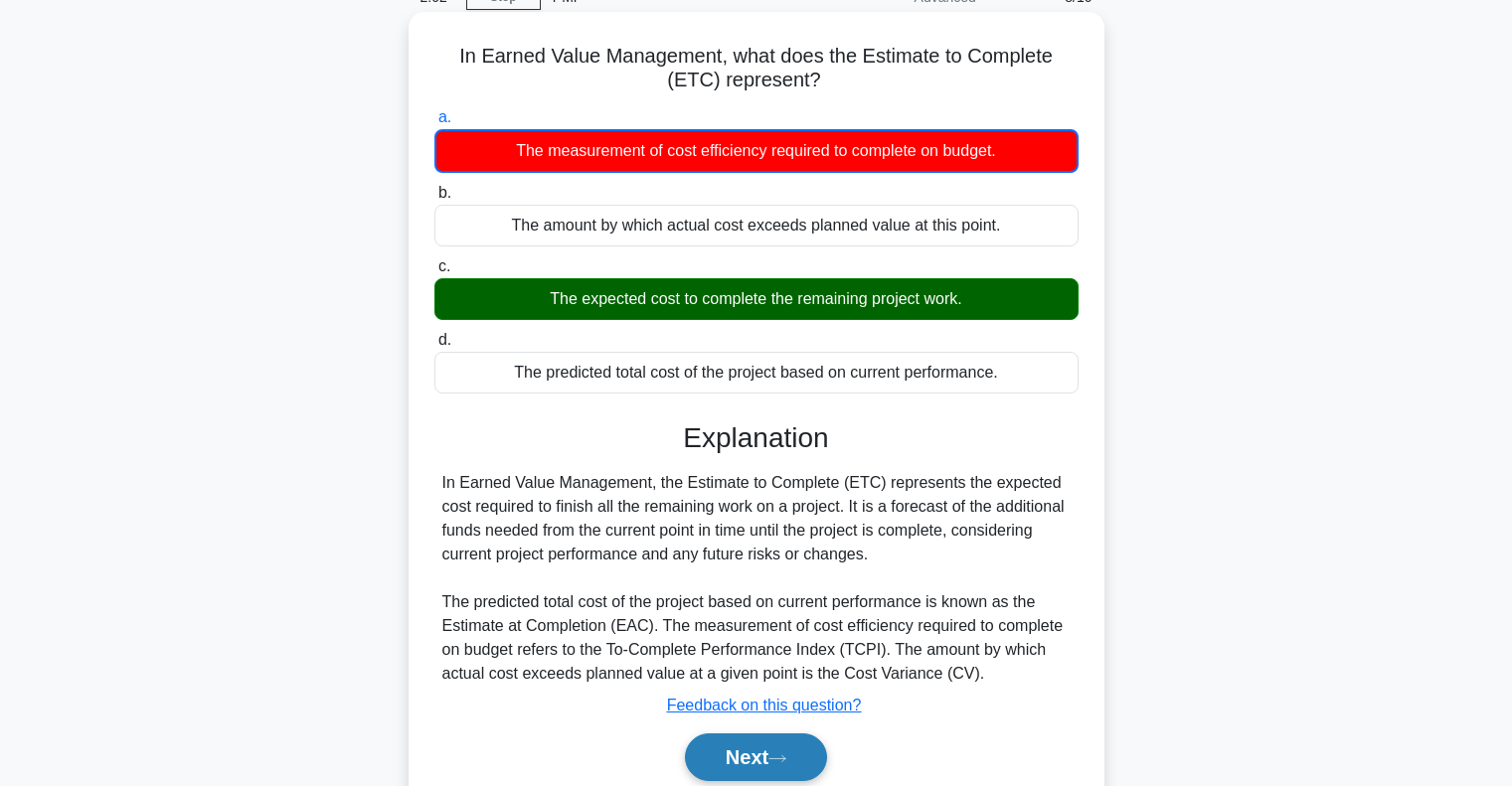 click on "Next" at bounding box center [756, 757] 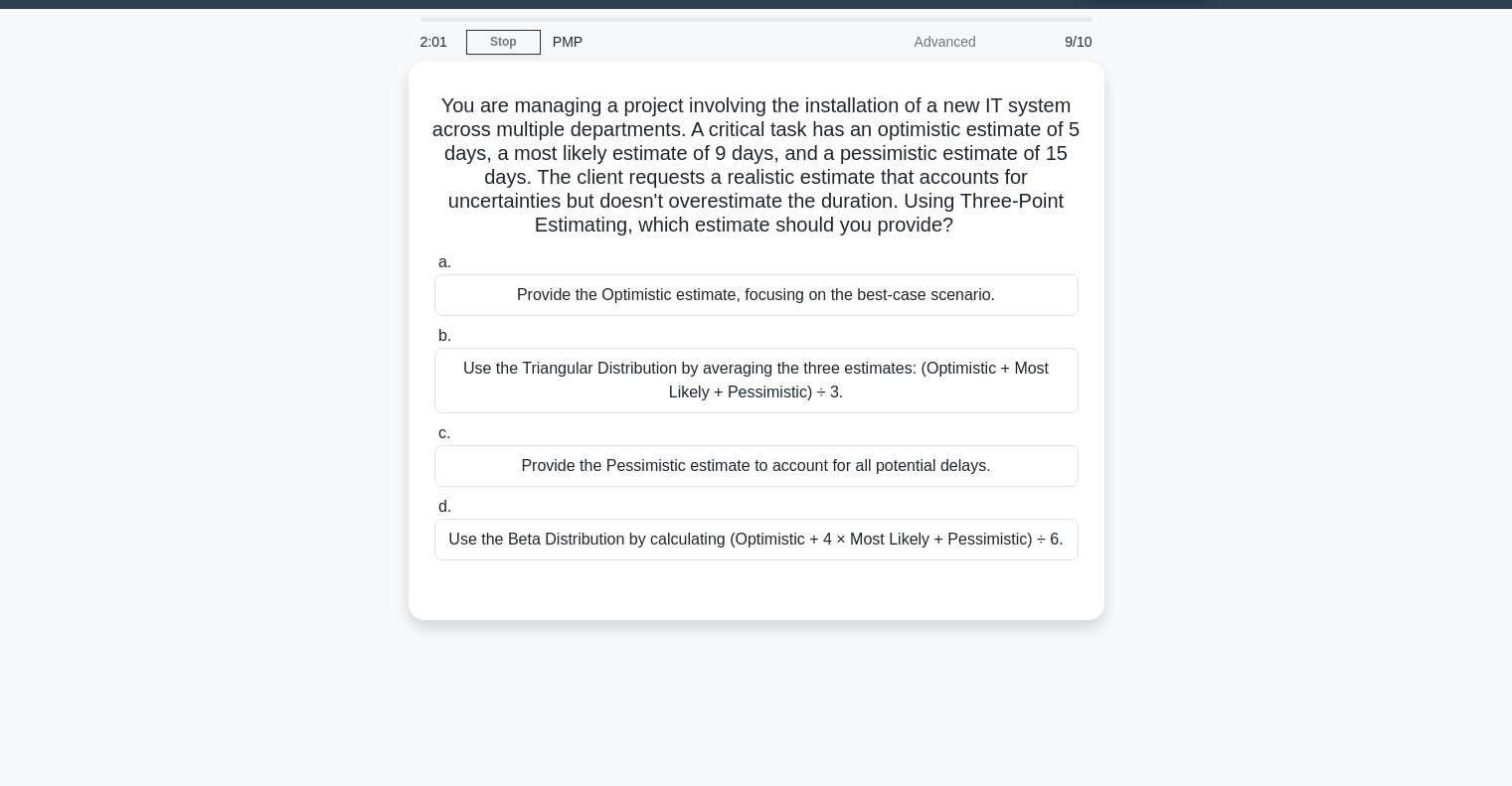 scroll, scrollTop: 0, scrollLeft: 0, axis: both 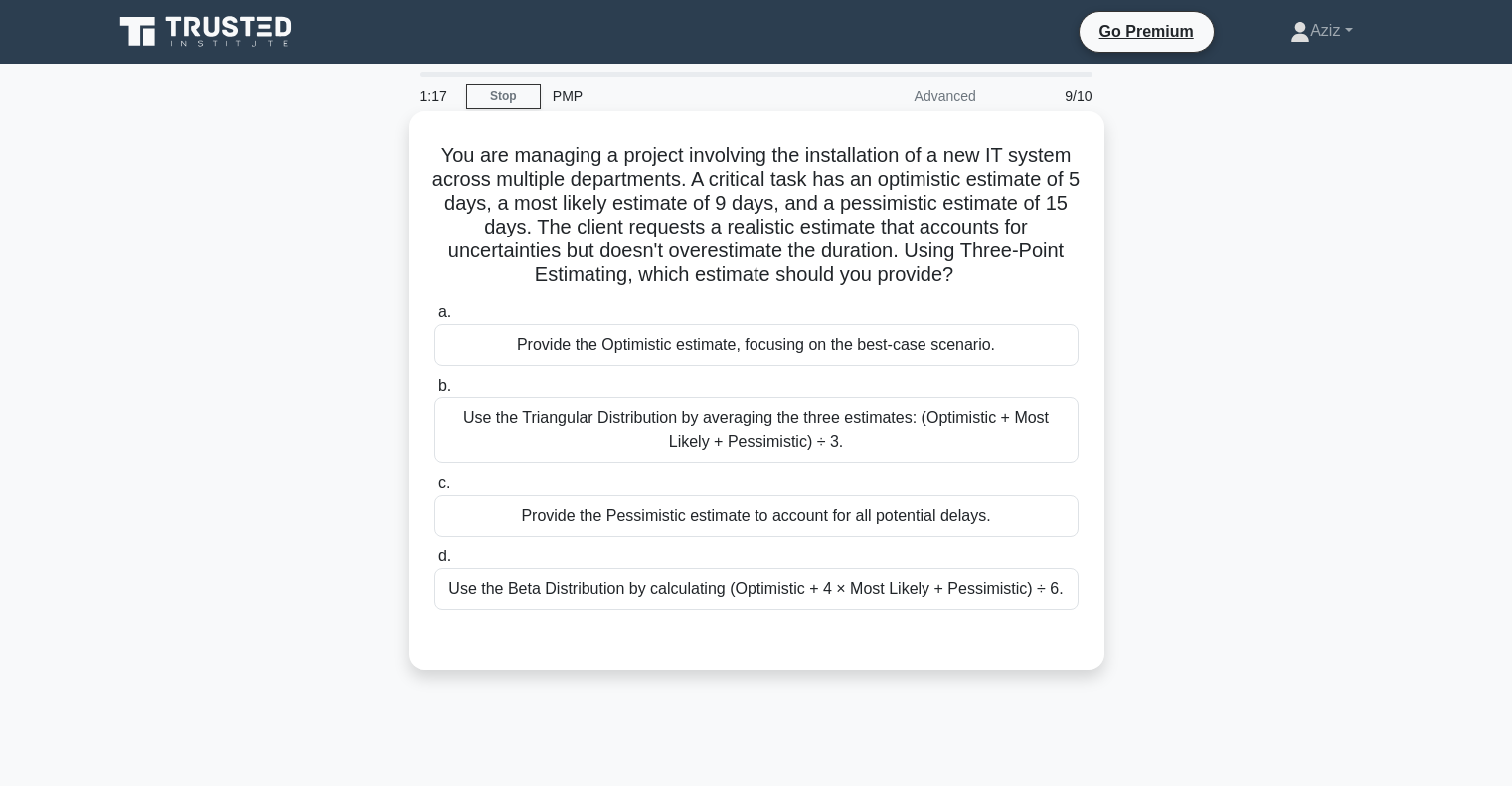 click on "Provide the Optimistic estimate, focusing on the best-case scenario." at bounding box center [756, 345] 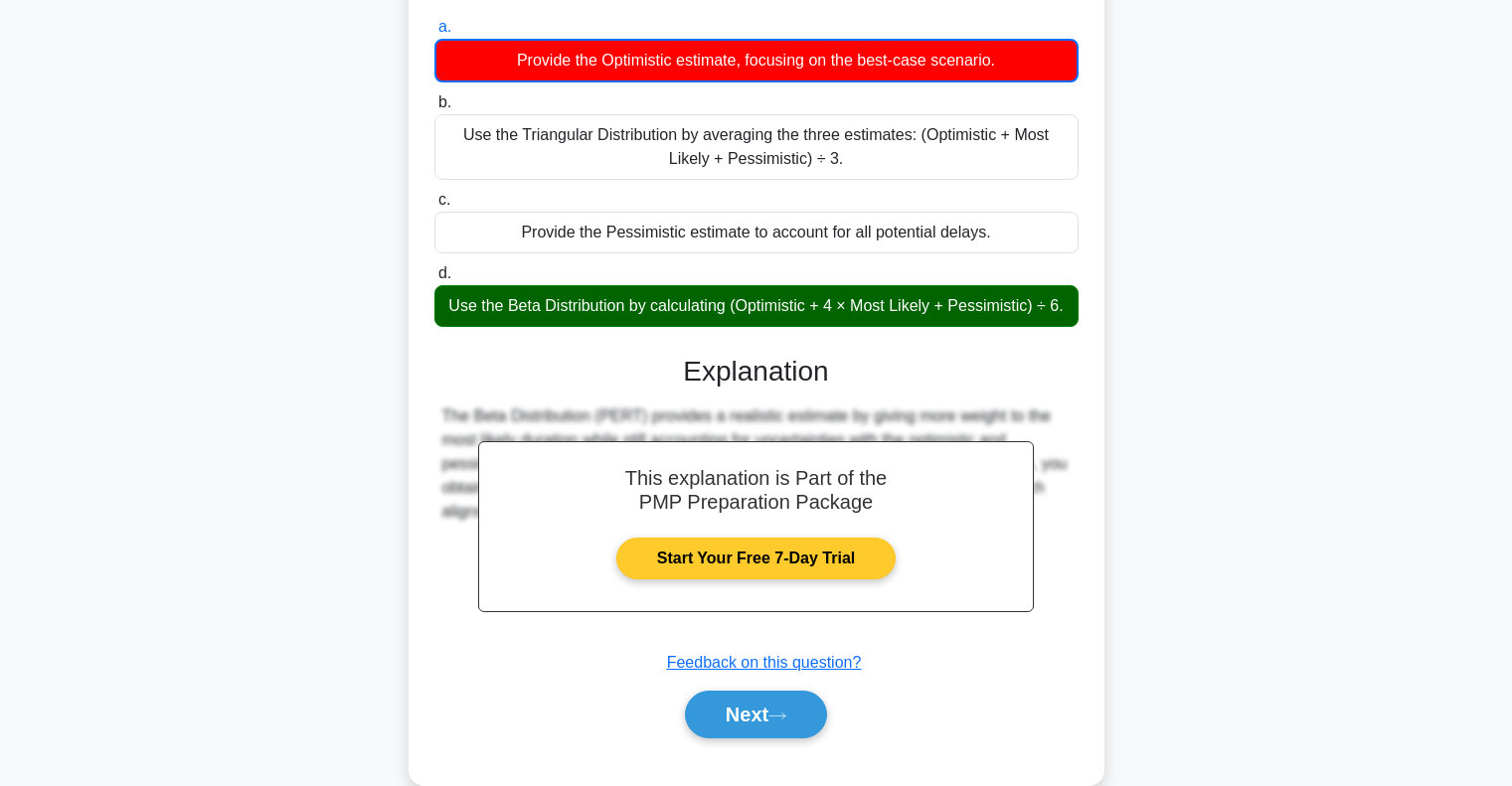scroll, scrollTop: 298, scrollLeft: 0, axis: vertical 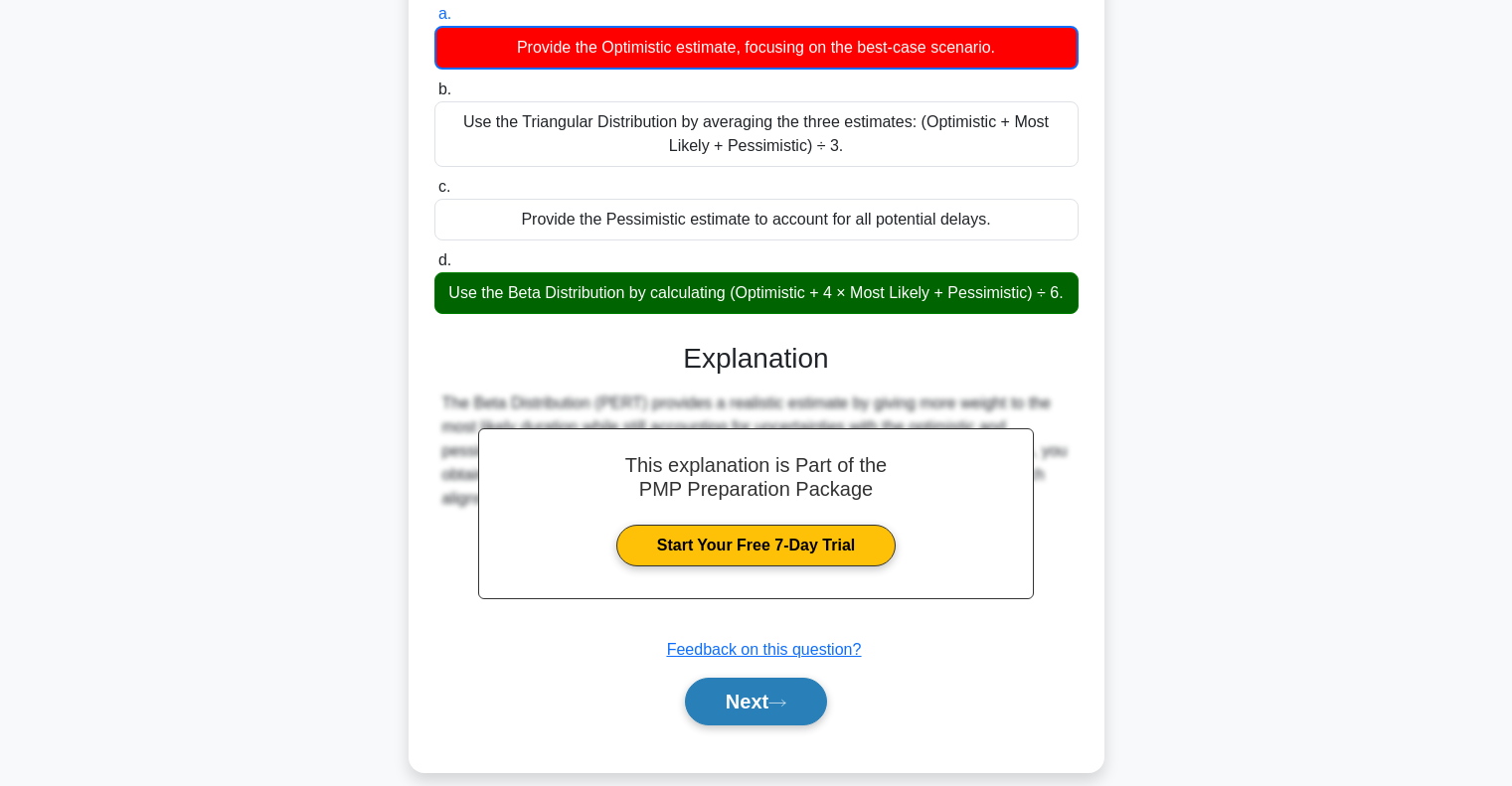 click on "Next" at bounding box center [756, 702] 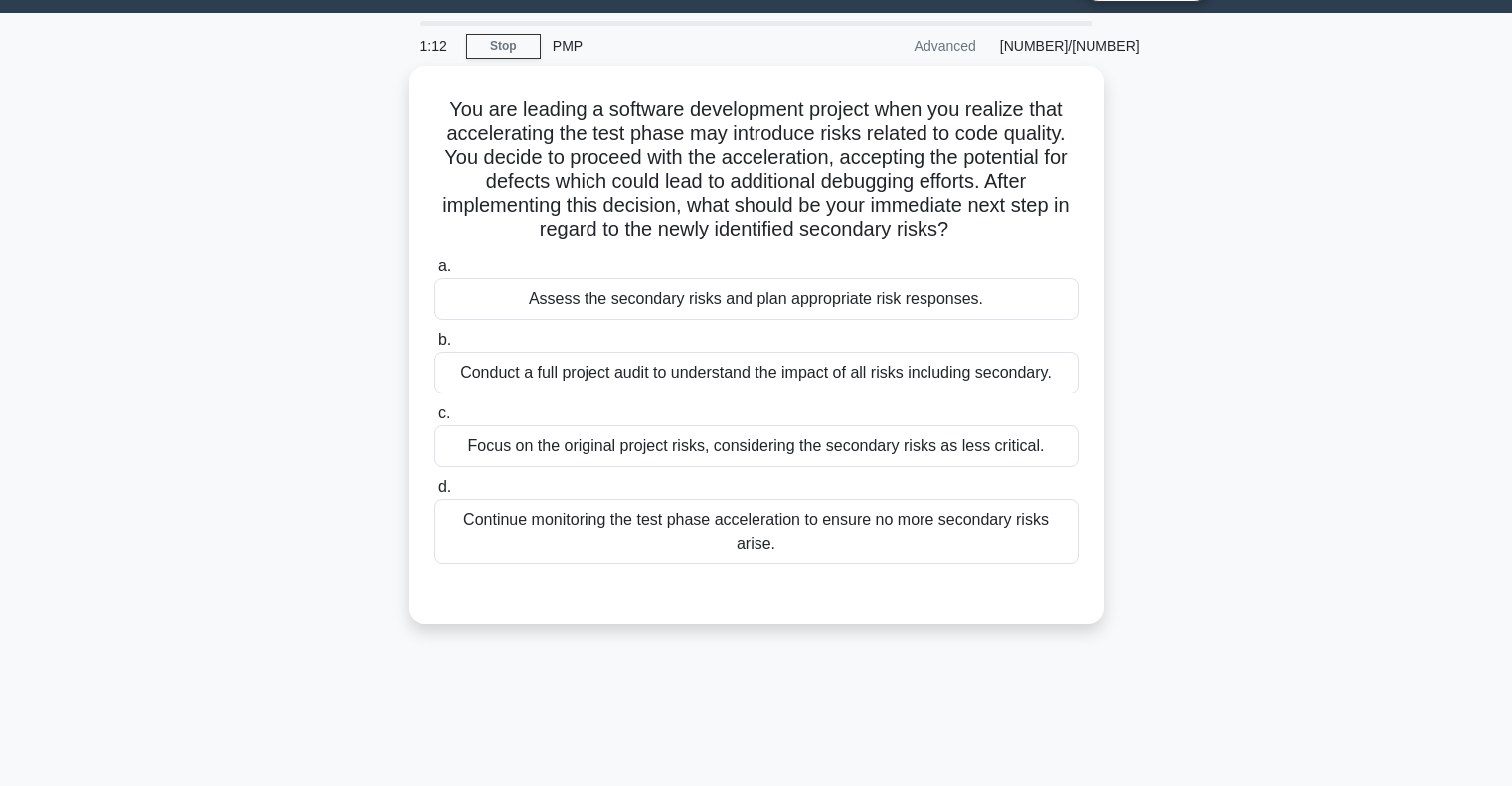 scroll, scrollTop: 0, scrollLeft: 0, axis: both 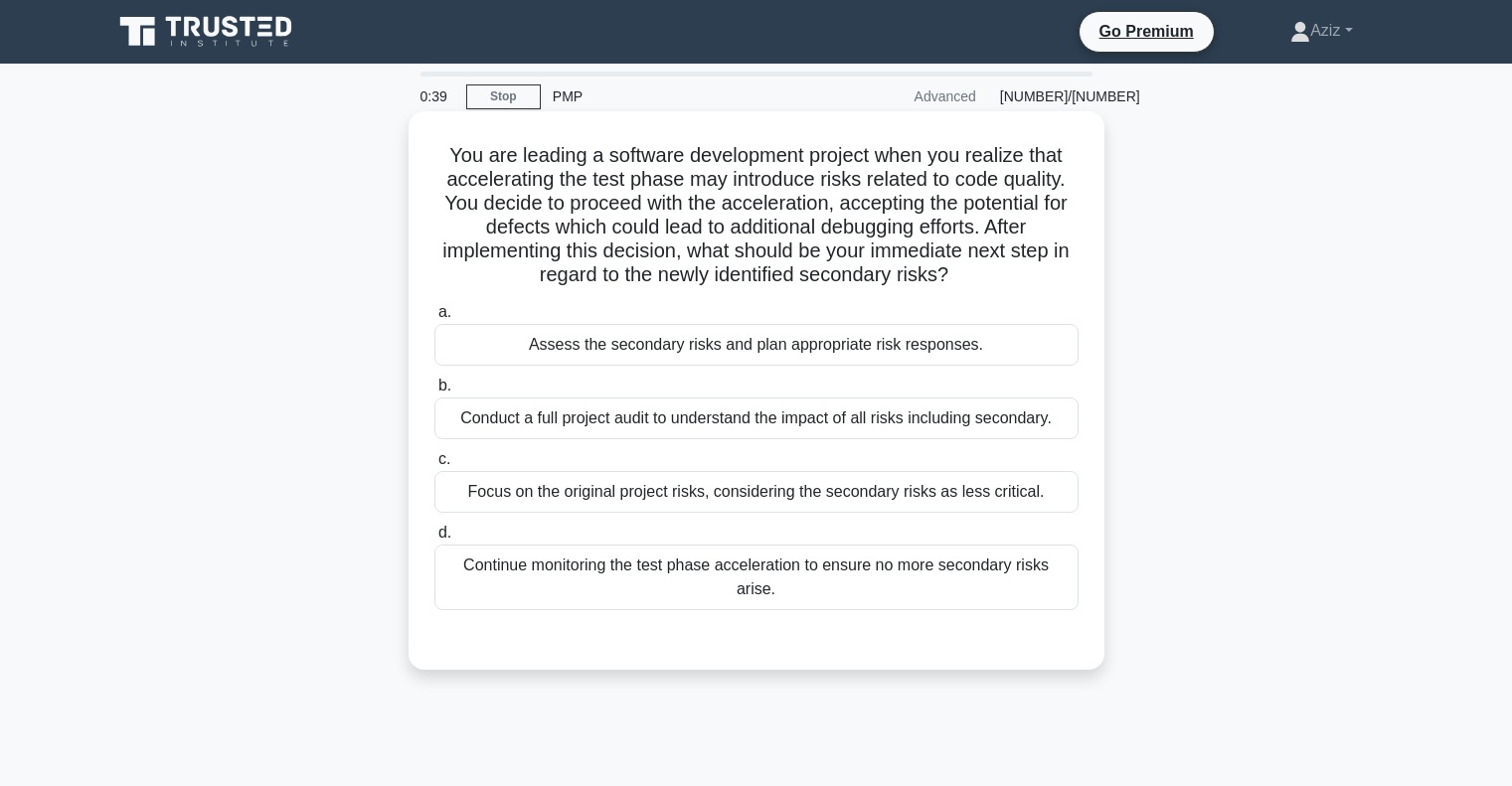 click on "Continue monitoring the test phase acceleration to ensure no more secondary risks arise." at bounding box center [756, 577] 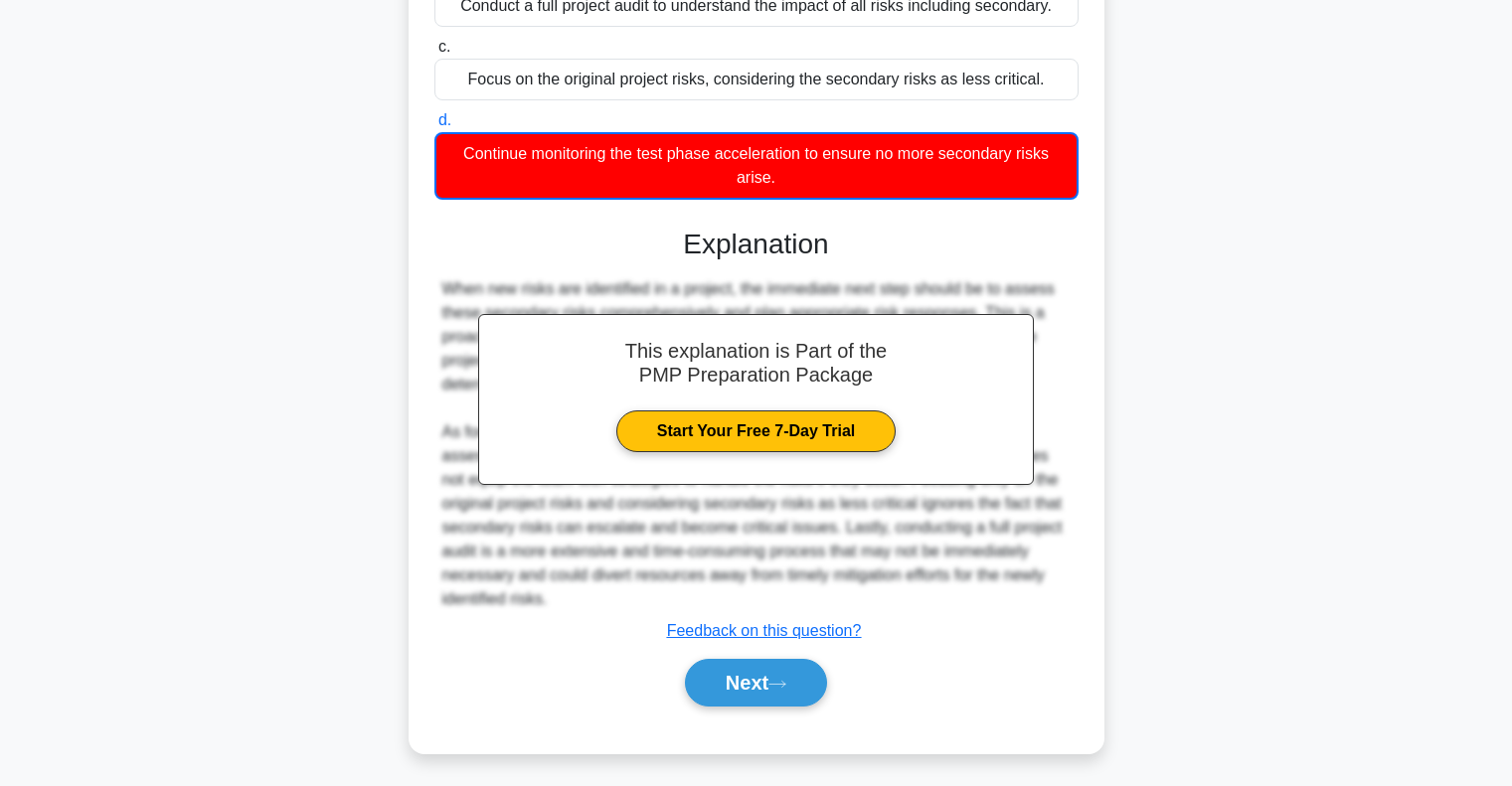 scroll, scrollTop: 418, scrollLeft: 0, axis: vertical 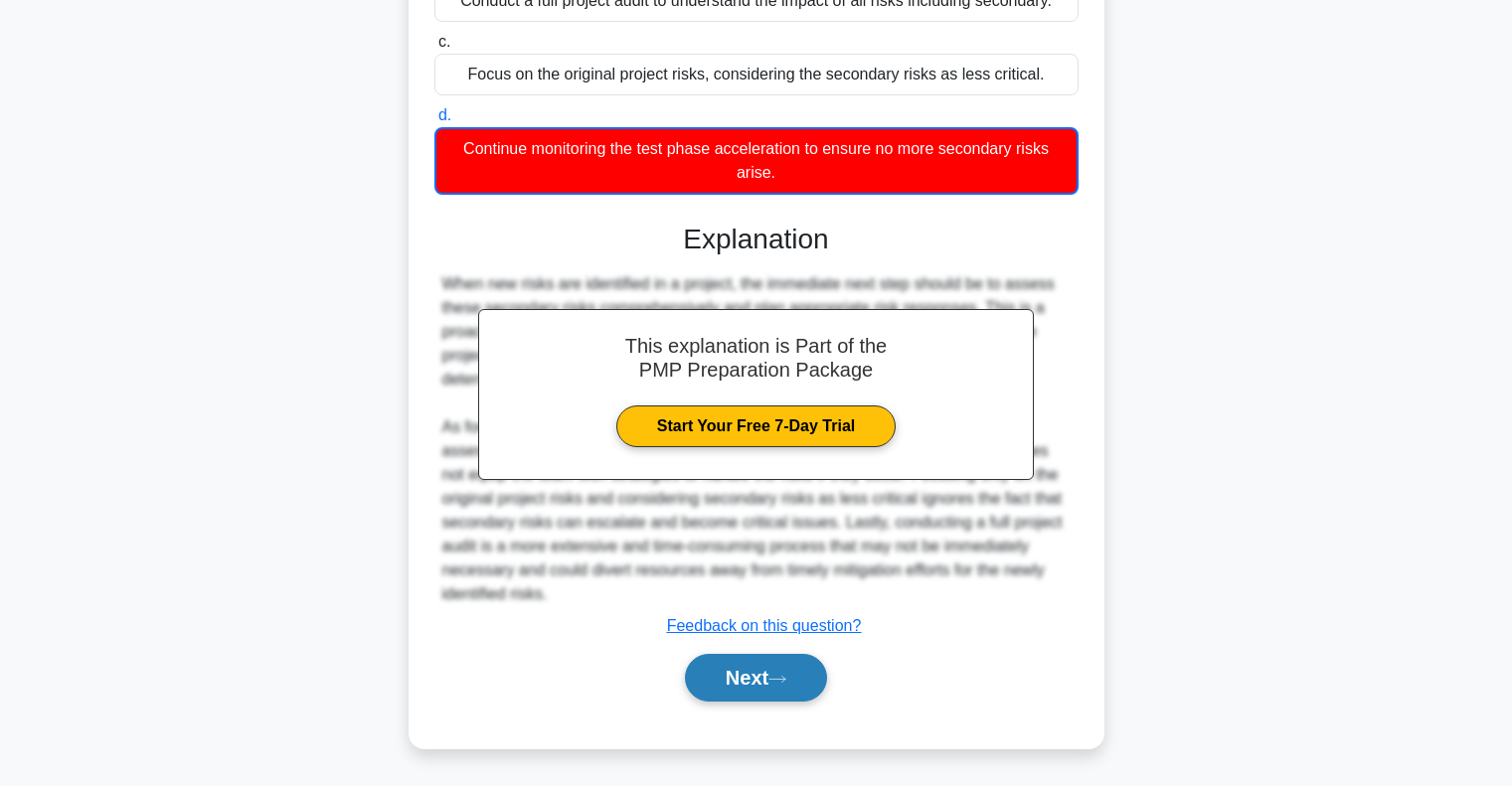click at bounding box center [777, 679] 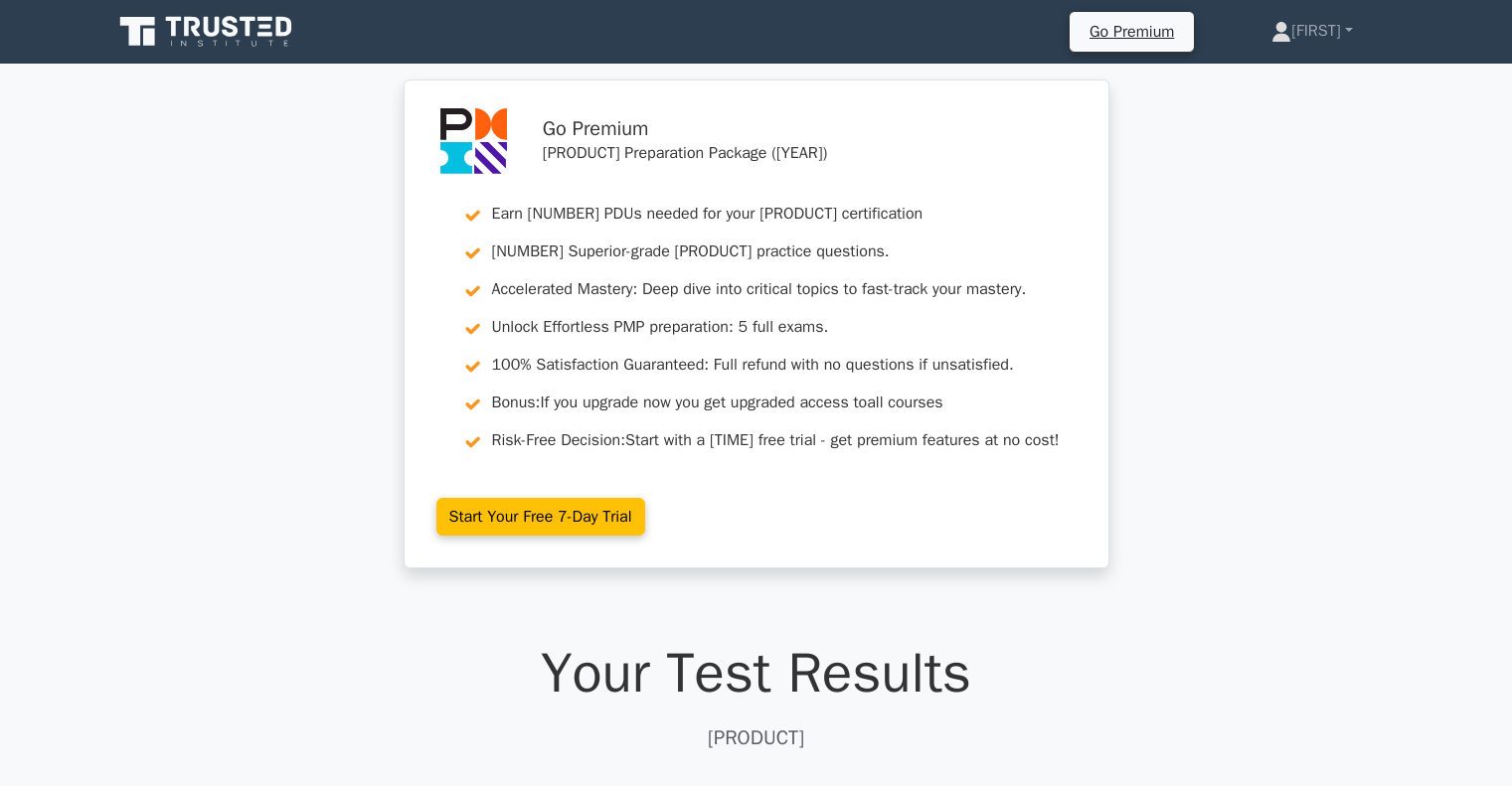 scroll, scrollTop: 0, scrollLeft: 0, axis: both 